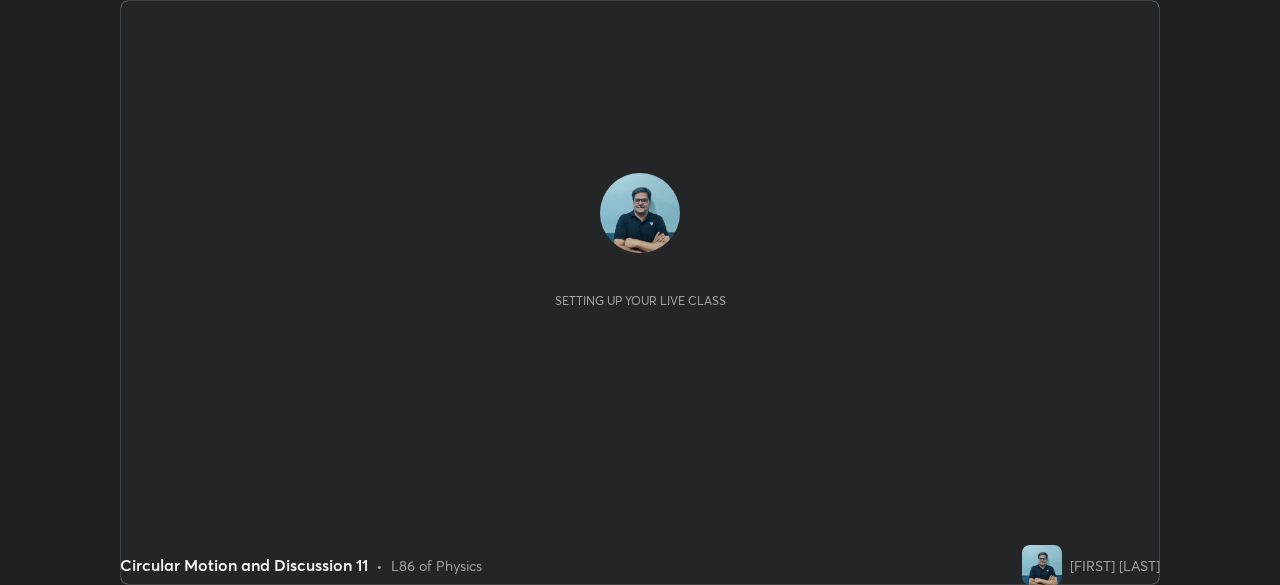 scroll, scrollTop: 0, scrollLeft: 0, axis: both 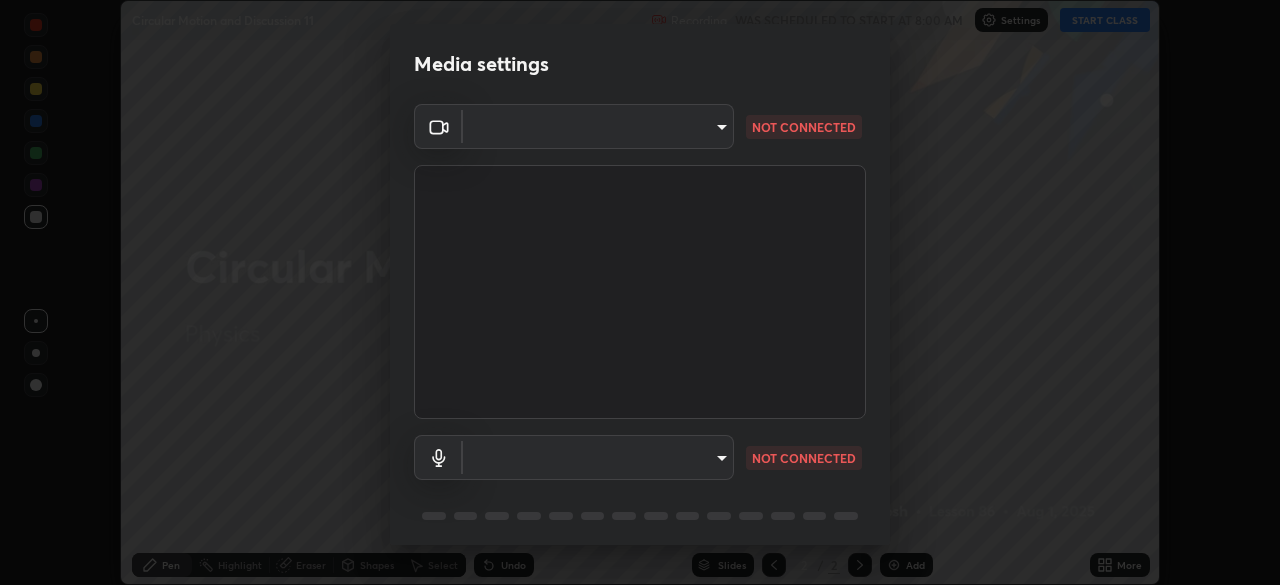 type on "00e7e4f9715888c6c23e70b4ca4aaeebd395b7670a4bdcc5c06aa429265ea8fe" 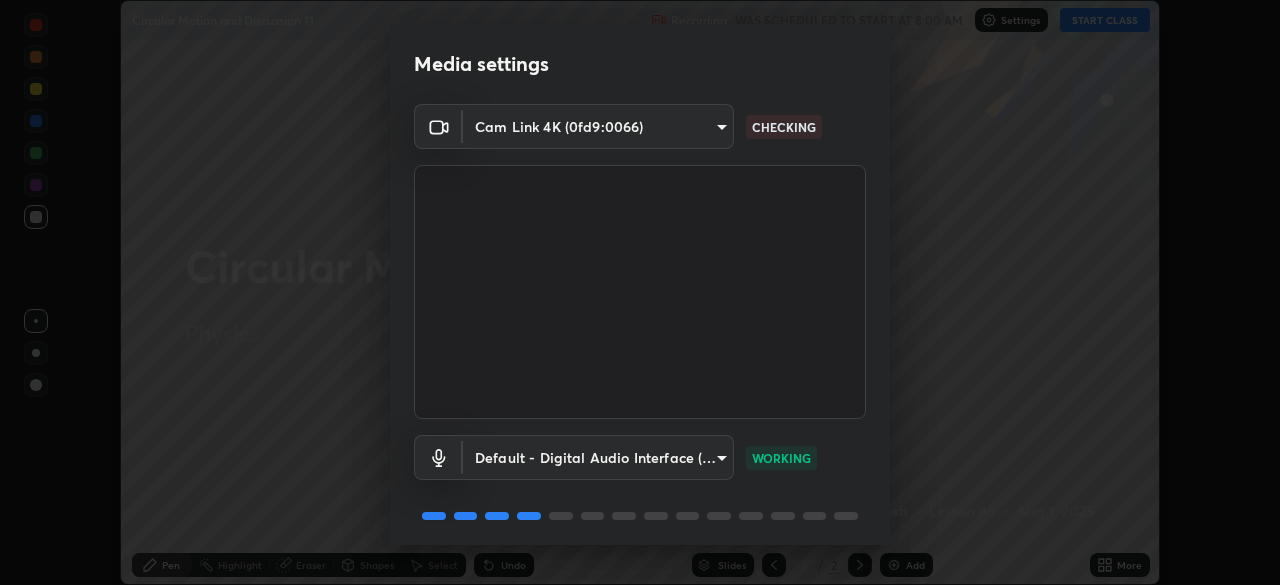 scroll, scrollTop: 71, scrollLeft: 0, axis: vertical 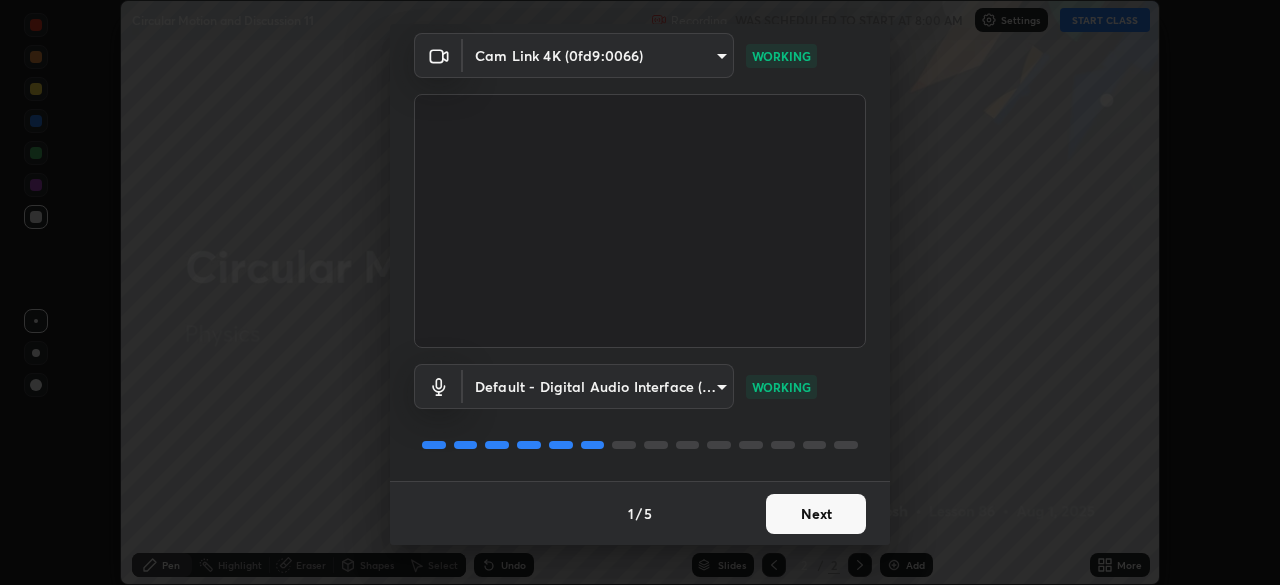 click on "Next" at bounding box center [816, 514] 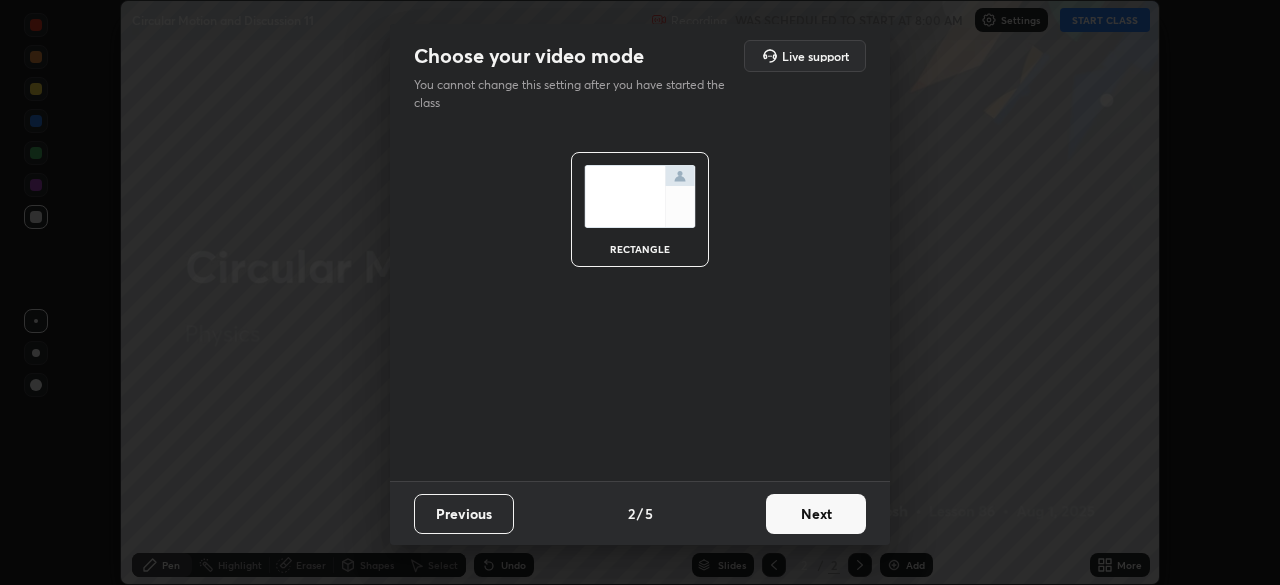 scroll, scrollTop: 0, scrollLeft: 0, axis: both 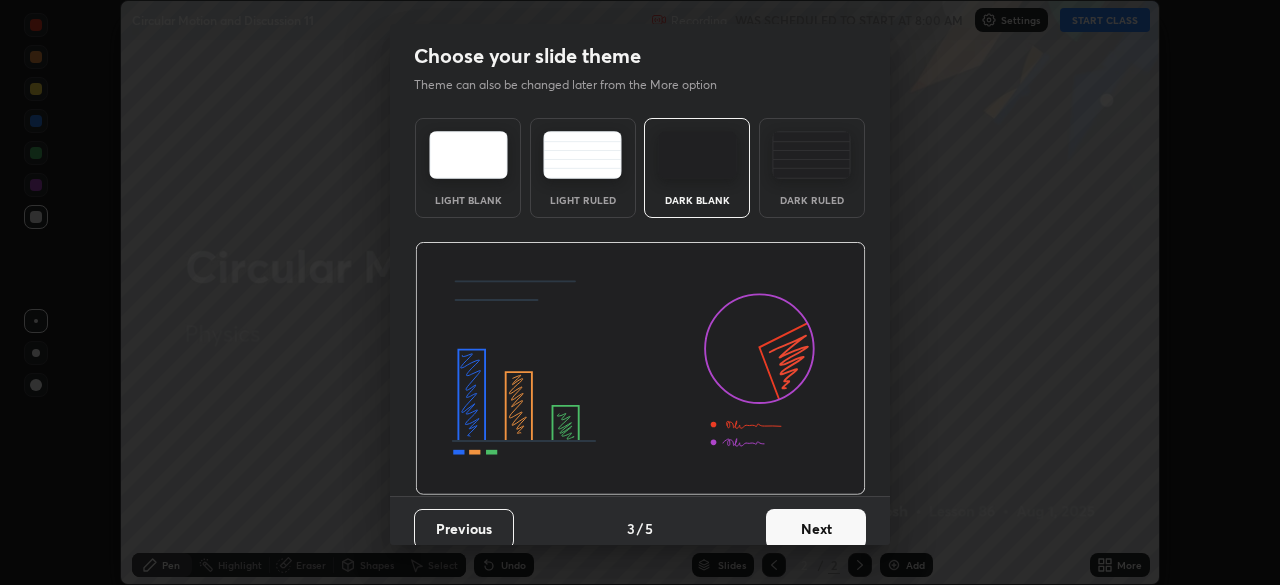 click on "Next" at bounding box center [816, 529] 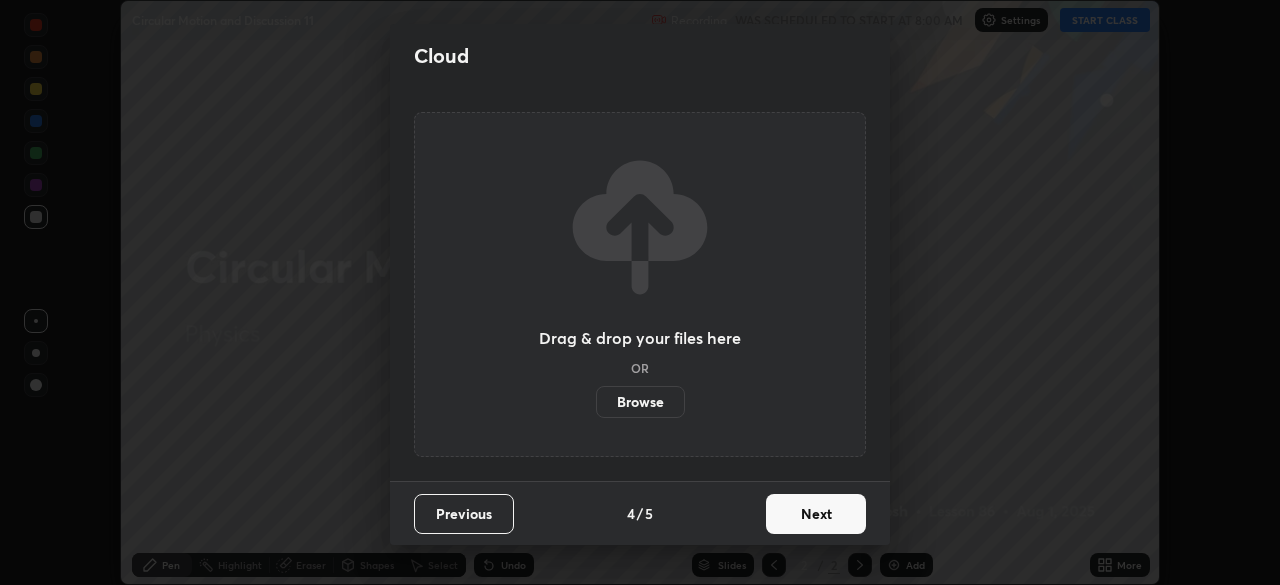 click on "Next" at bounding box center (816, 514) 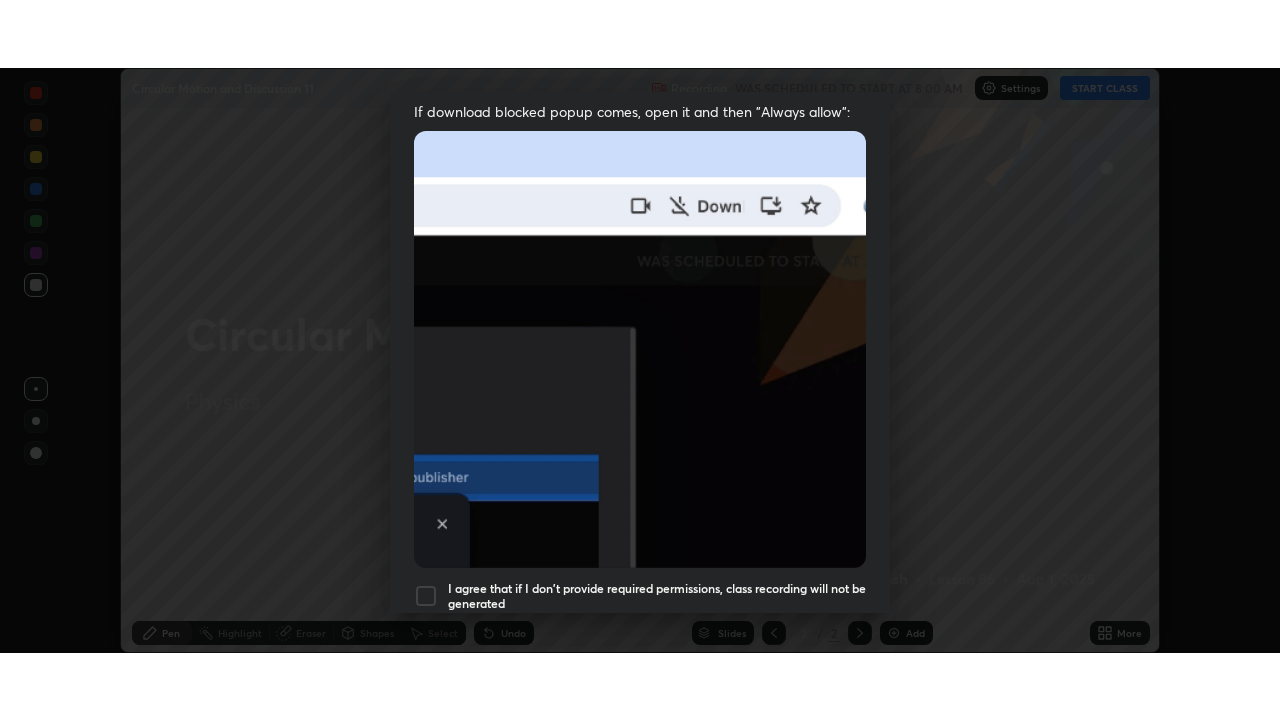 scroll, scrollTop: 479, scrollLeft: 0, axis: vertical 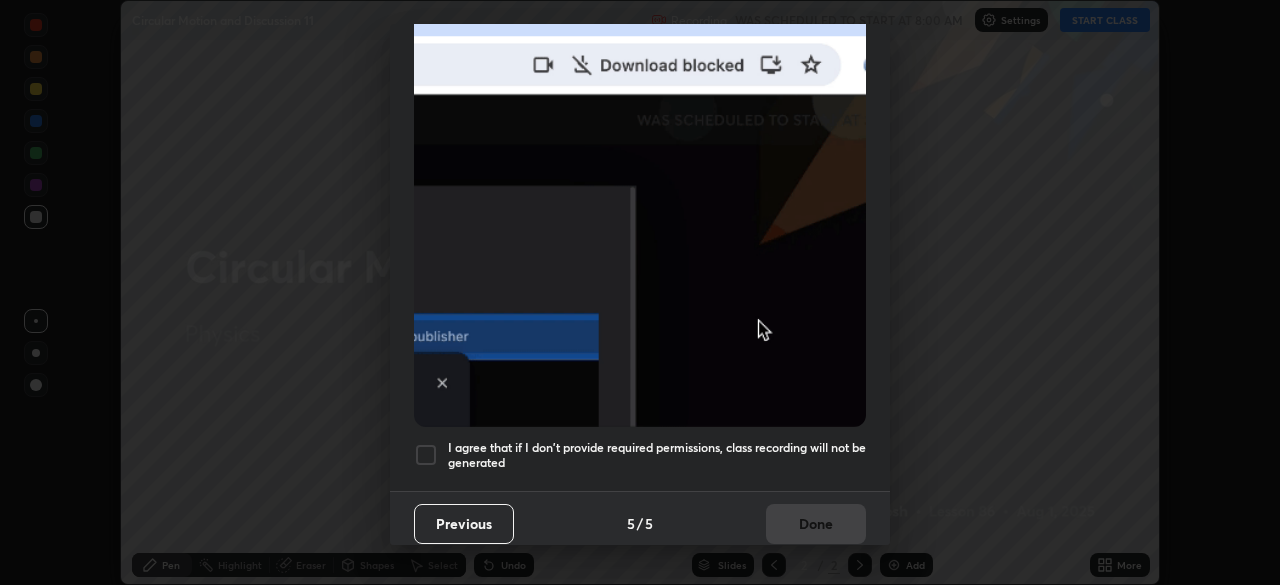 click at bounding box center [426, 455] 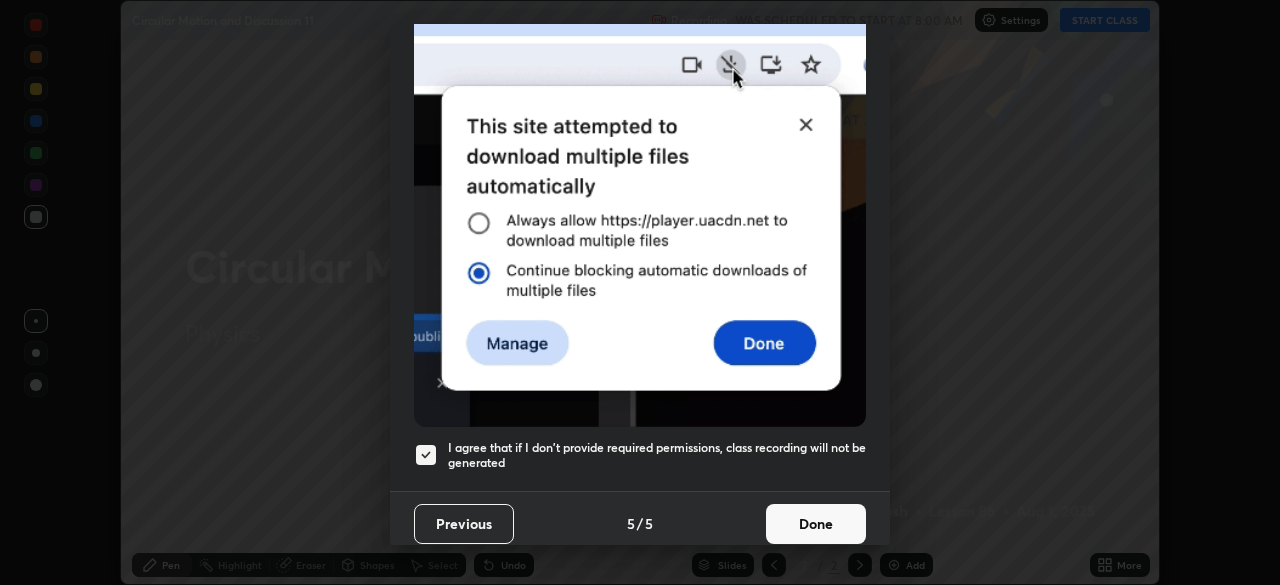 click on "Done" at bounding box center (816, 524) 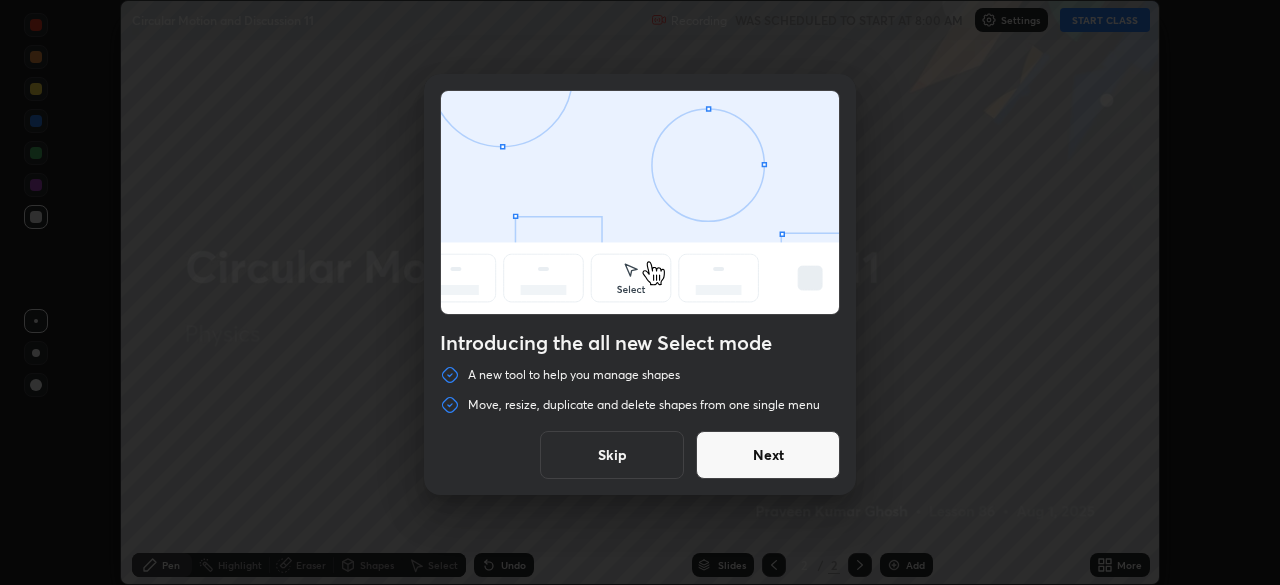 click on "Skip" at bounding box center [612, 455] 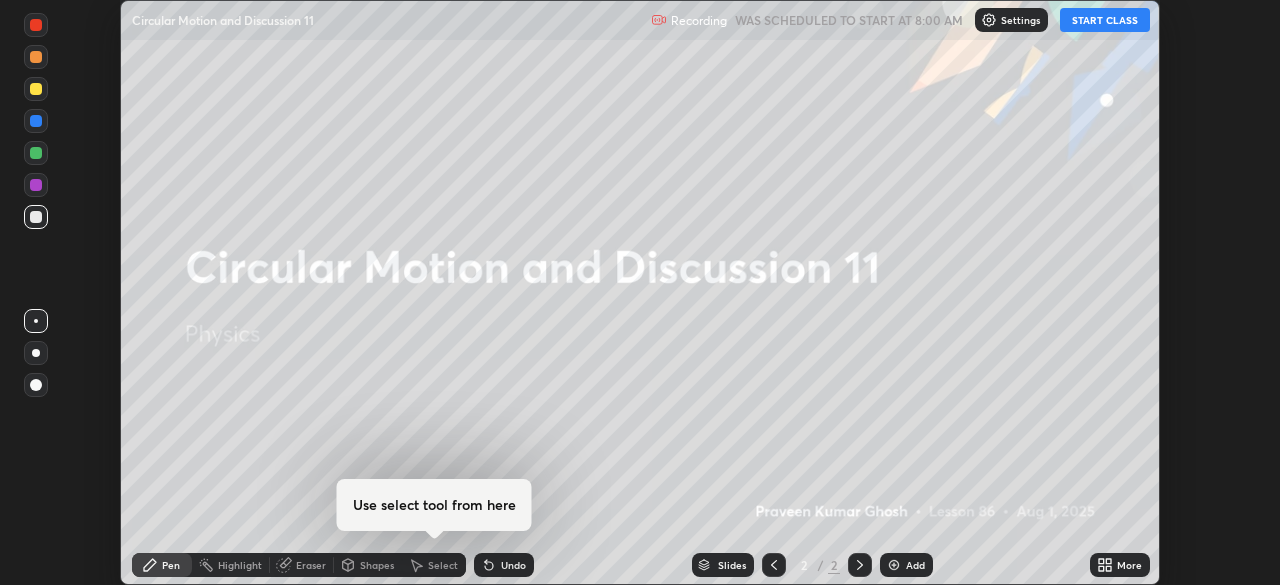 click on "START CLASS" at bounding box center (1105, 20) 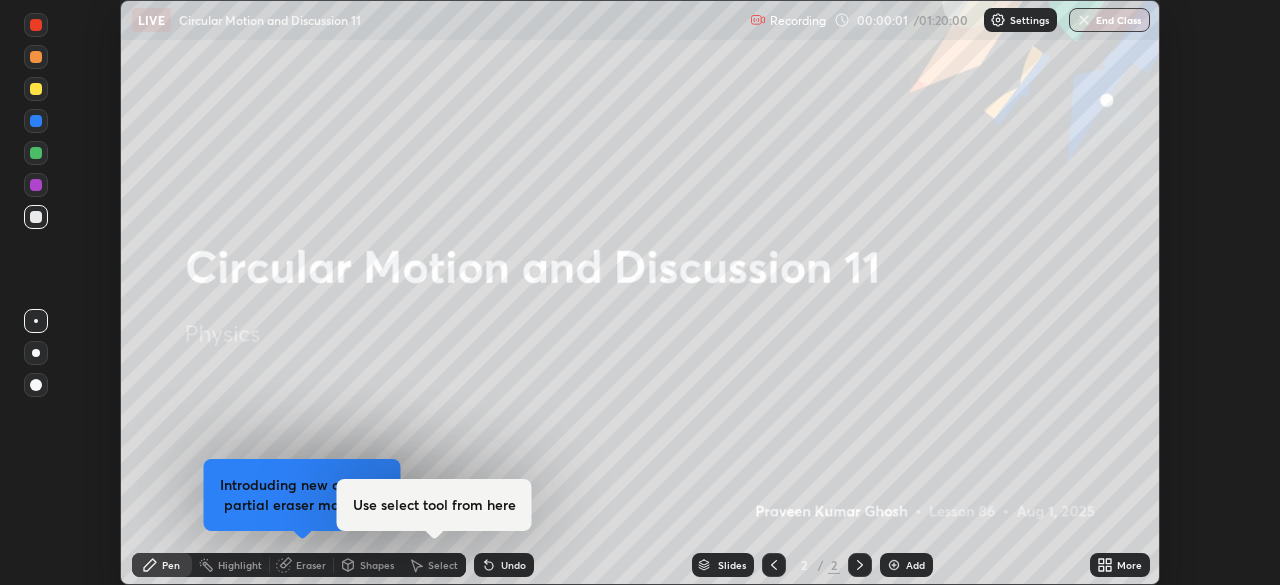 click on "More" at bounding box center [1129, 565] 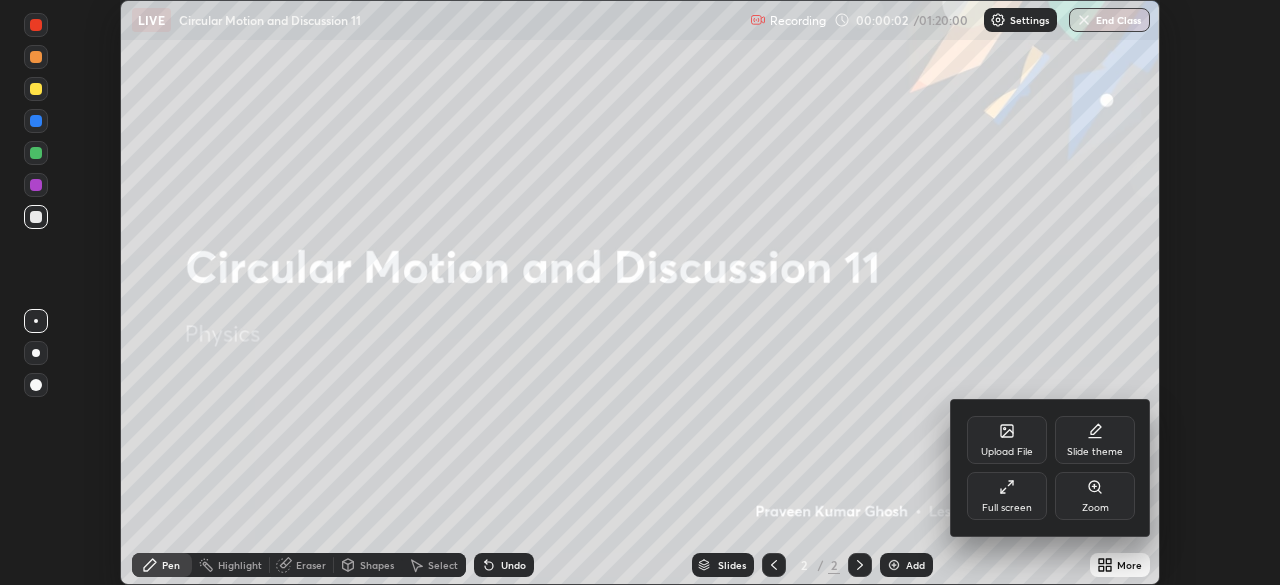 click on "Full screen" at bounding box center [1007, 496] 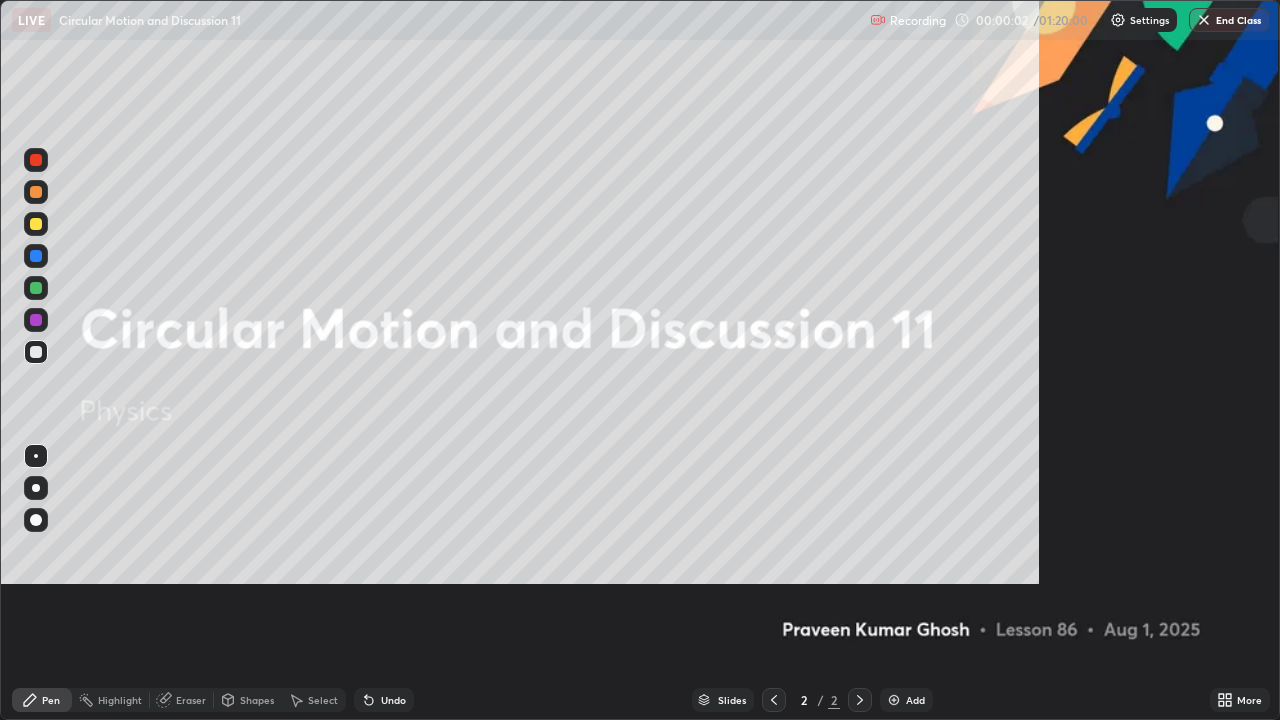 scroll, scrollTop: 99280, scrollLeft: 98720, axis: both 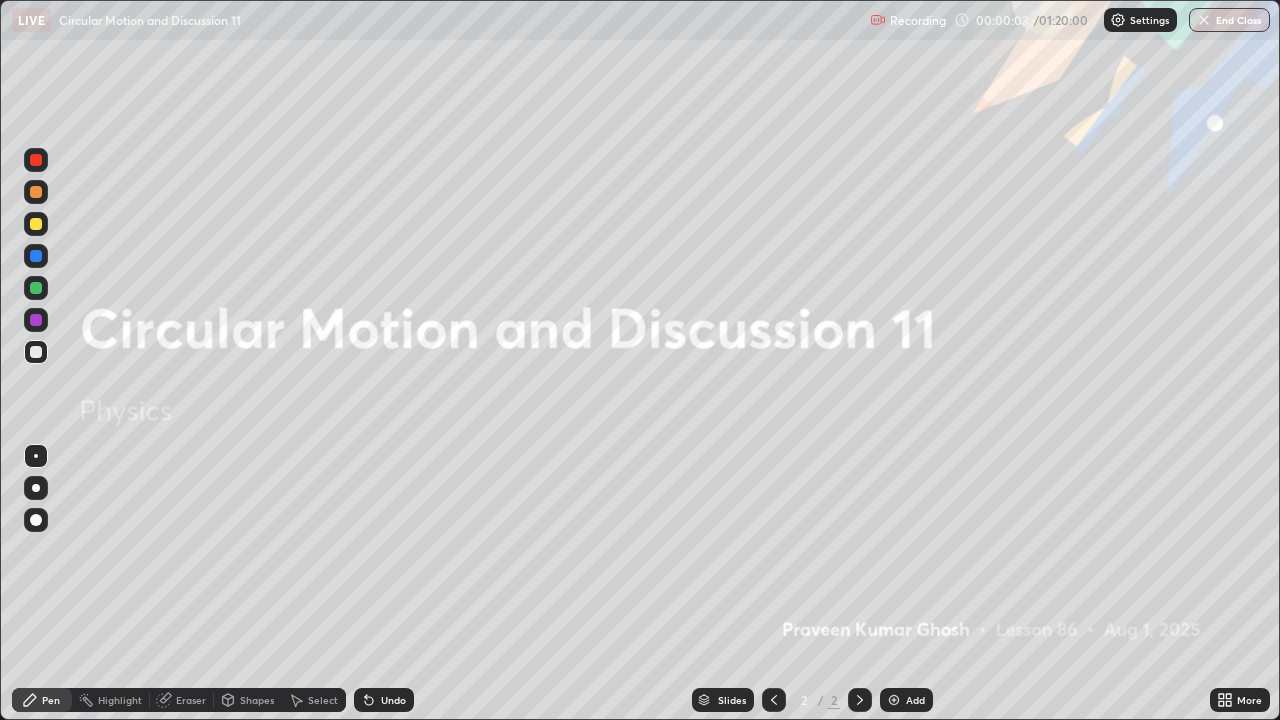 click on "Add" at bounding box center (915, 700) 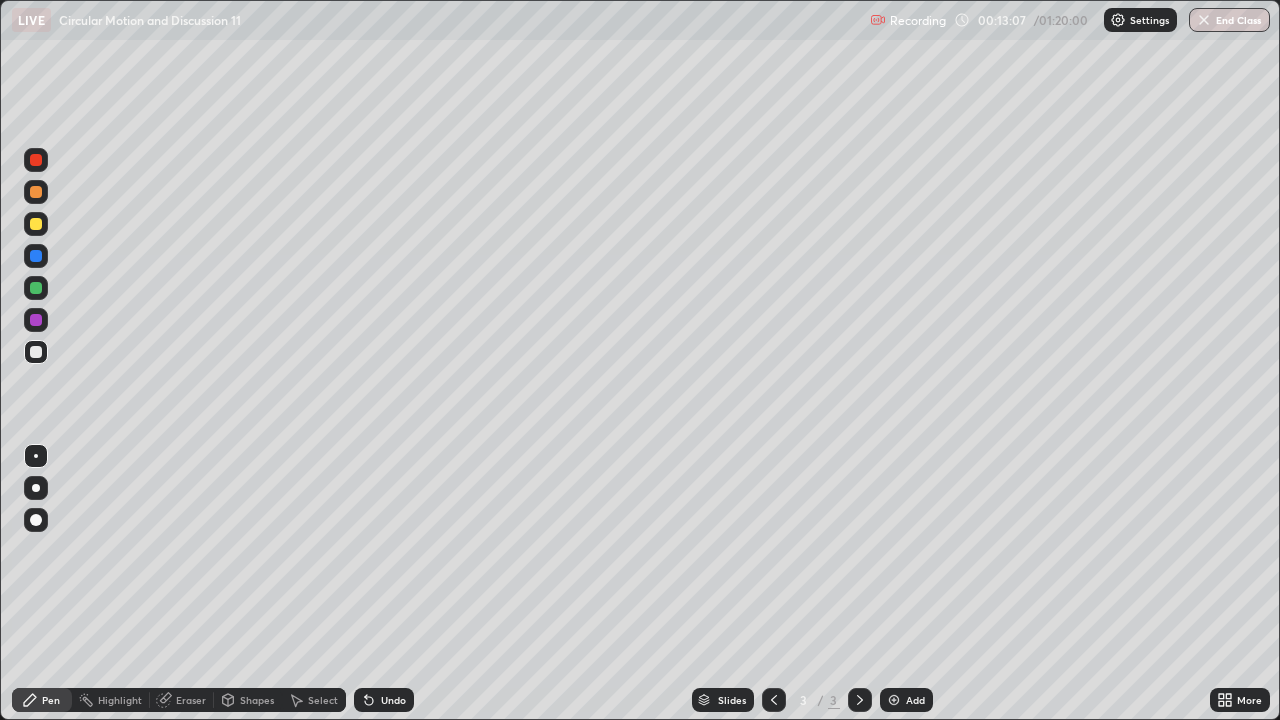 click at bounding box center (36, 224) 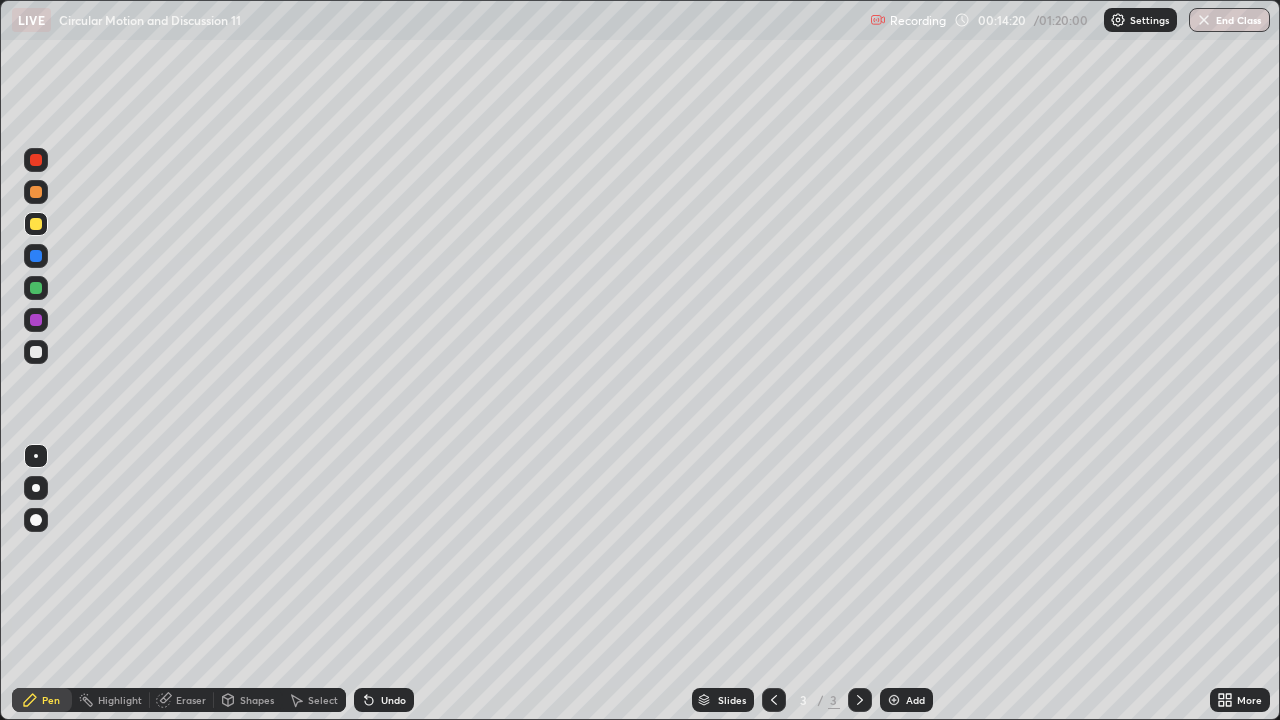 click at bounding box center (36, 352) 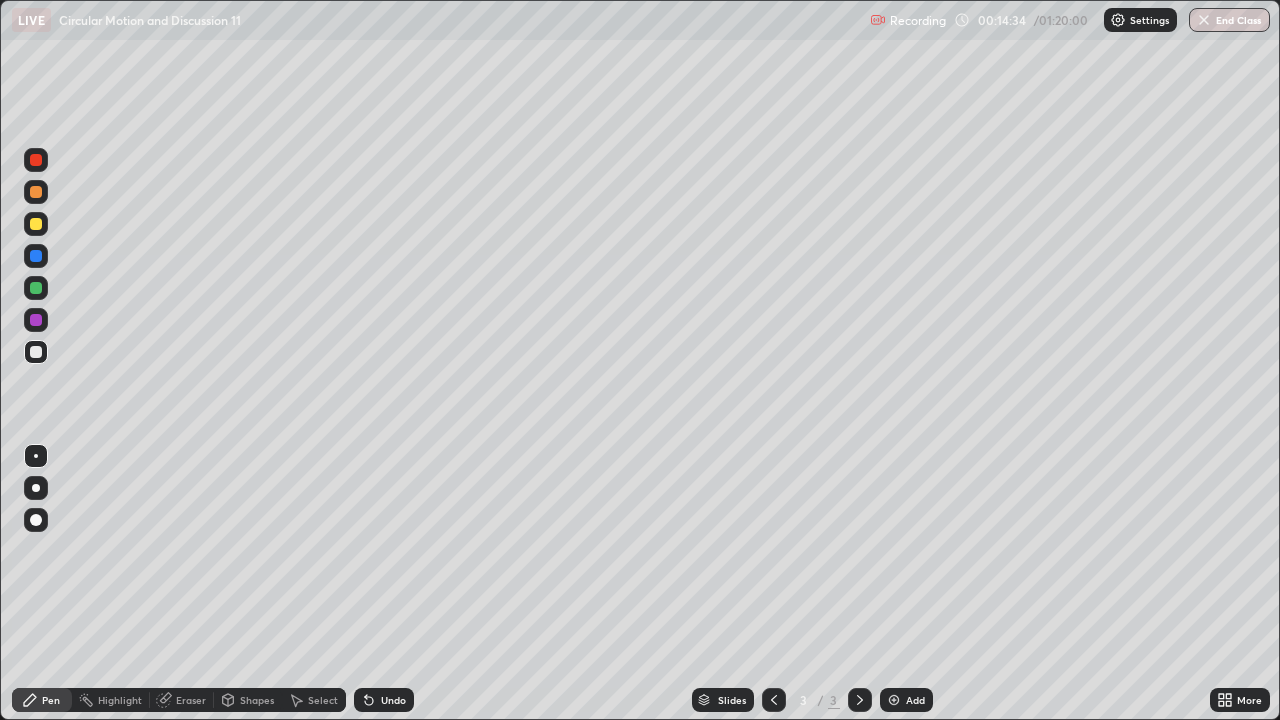click on "Add" at bounding box center (915, 700) 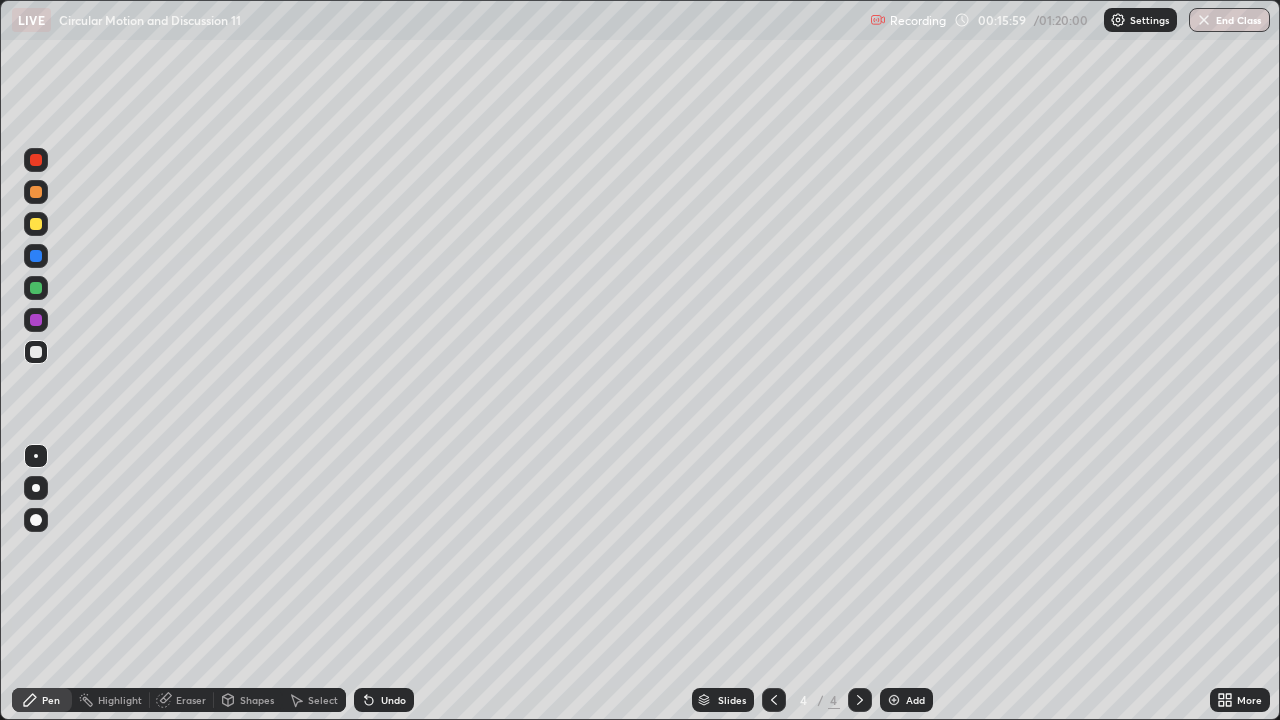 click on "Undo" at bounding box center (393, 700) 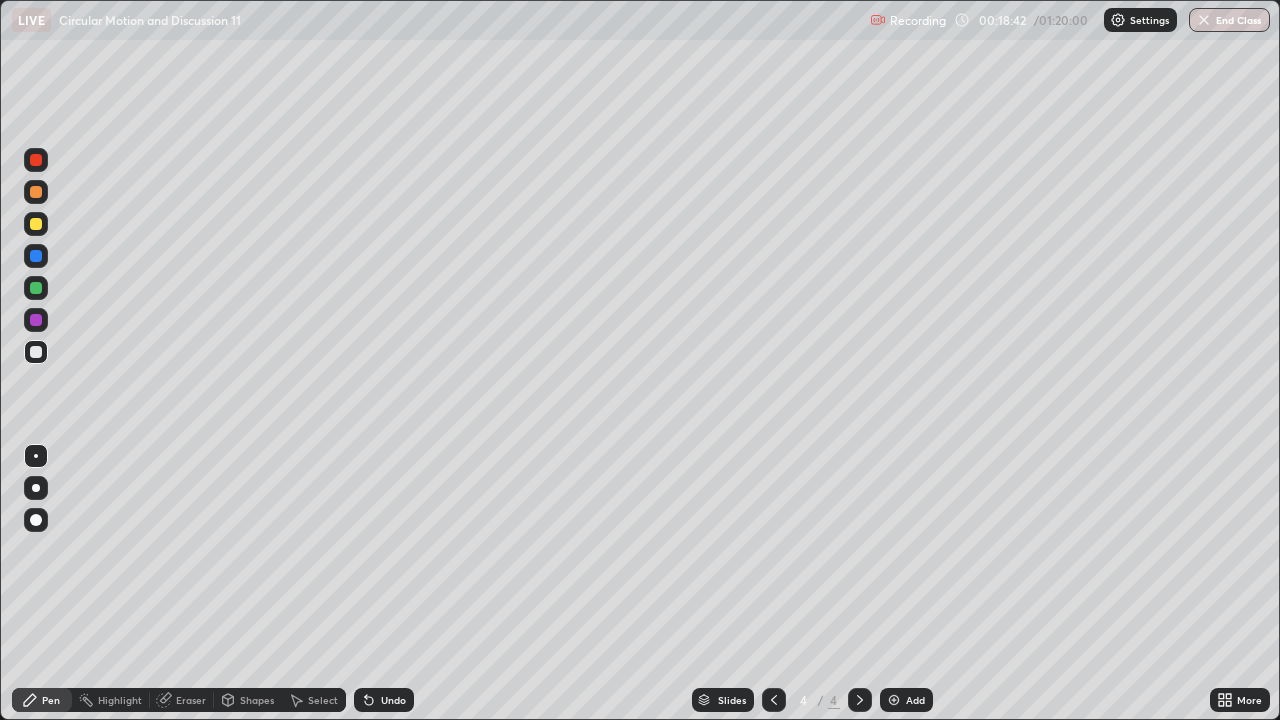 click on "Eraser" at bounding box center (191, 700) 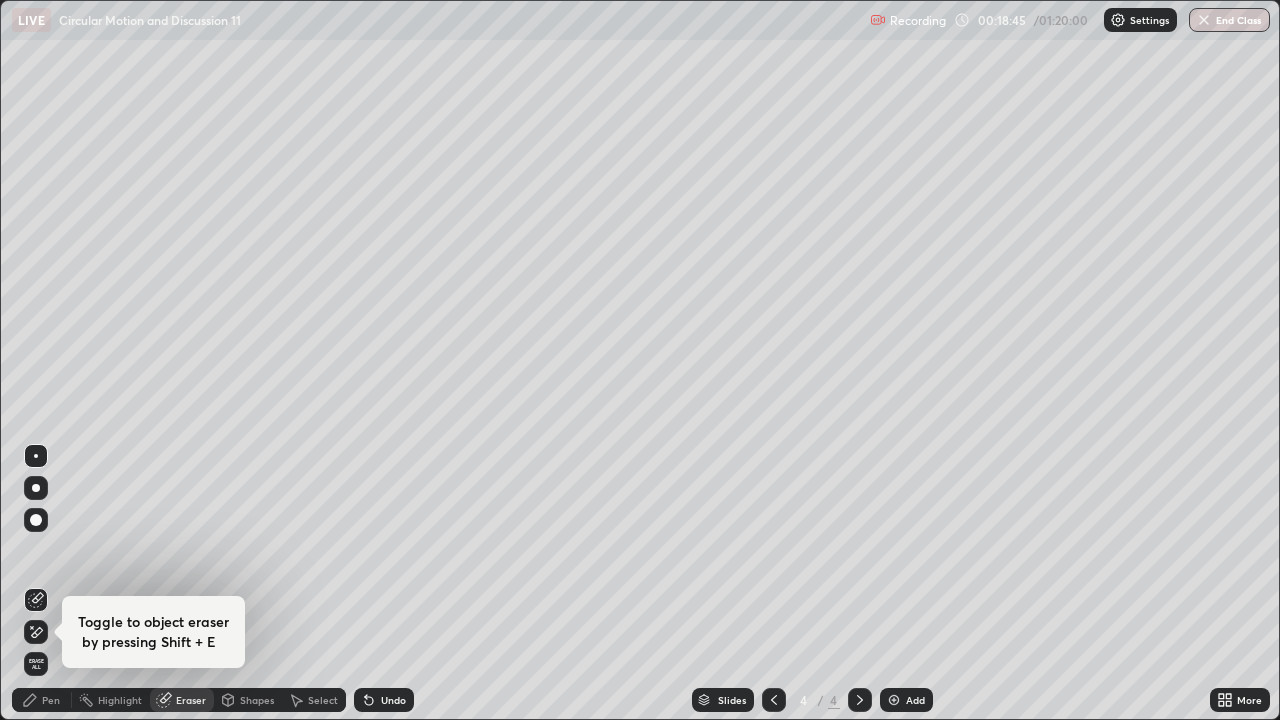 click on "Pen" at bounding box center (51, 700) 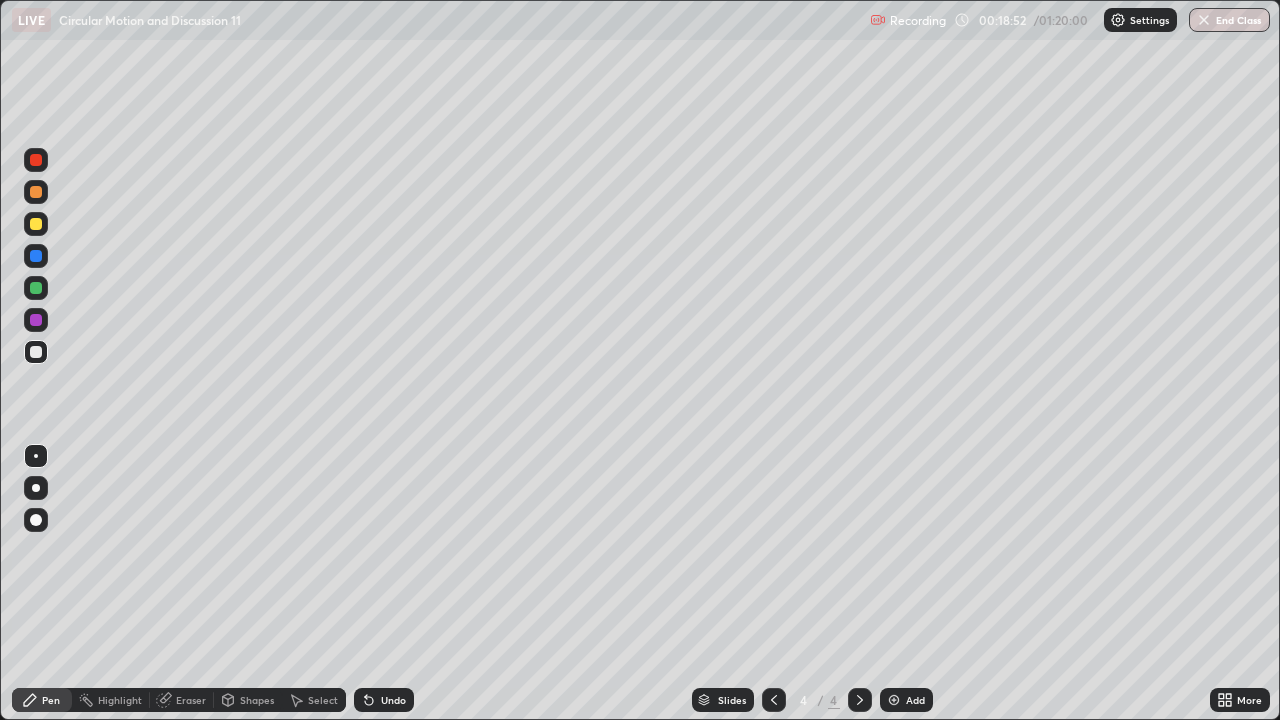 click at bounding box center [36, 224] 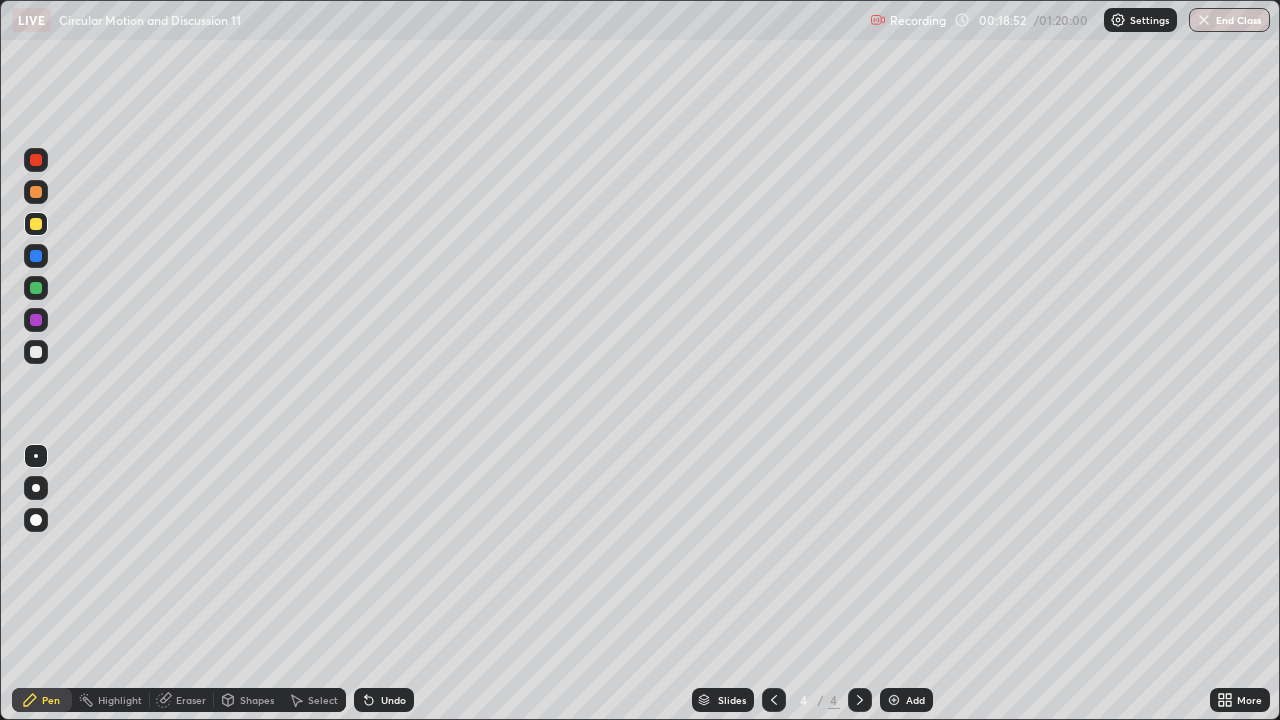 click at bounding box center [36, 224] 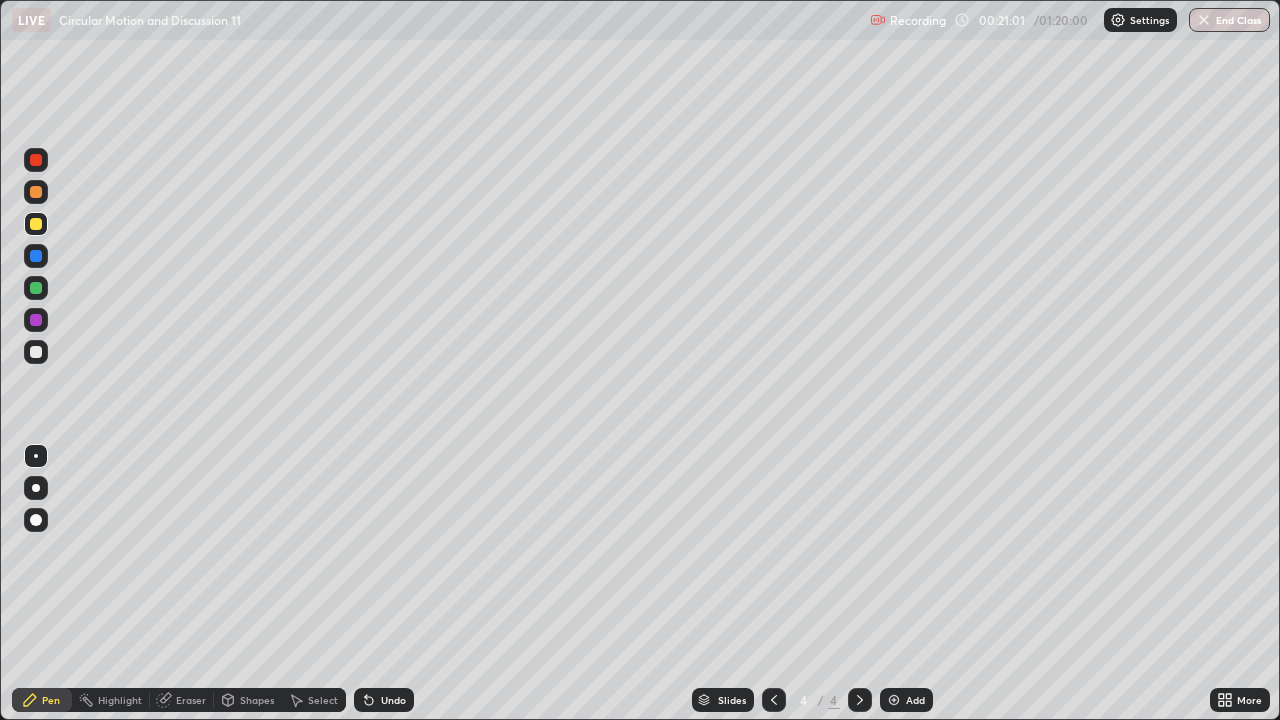 click on "Add" at bounding box center (915, 700) 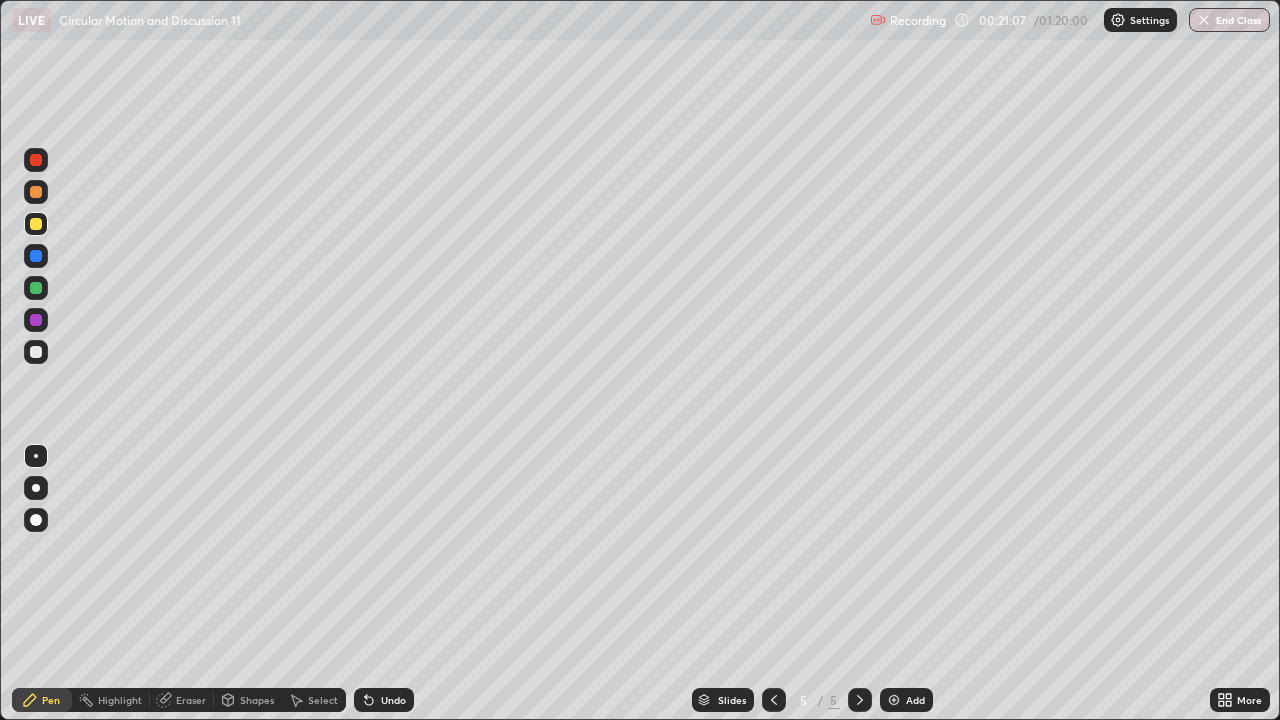 click at bounding box center (36, 352) 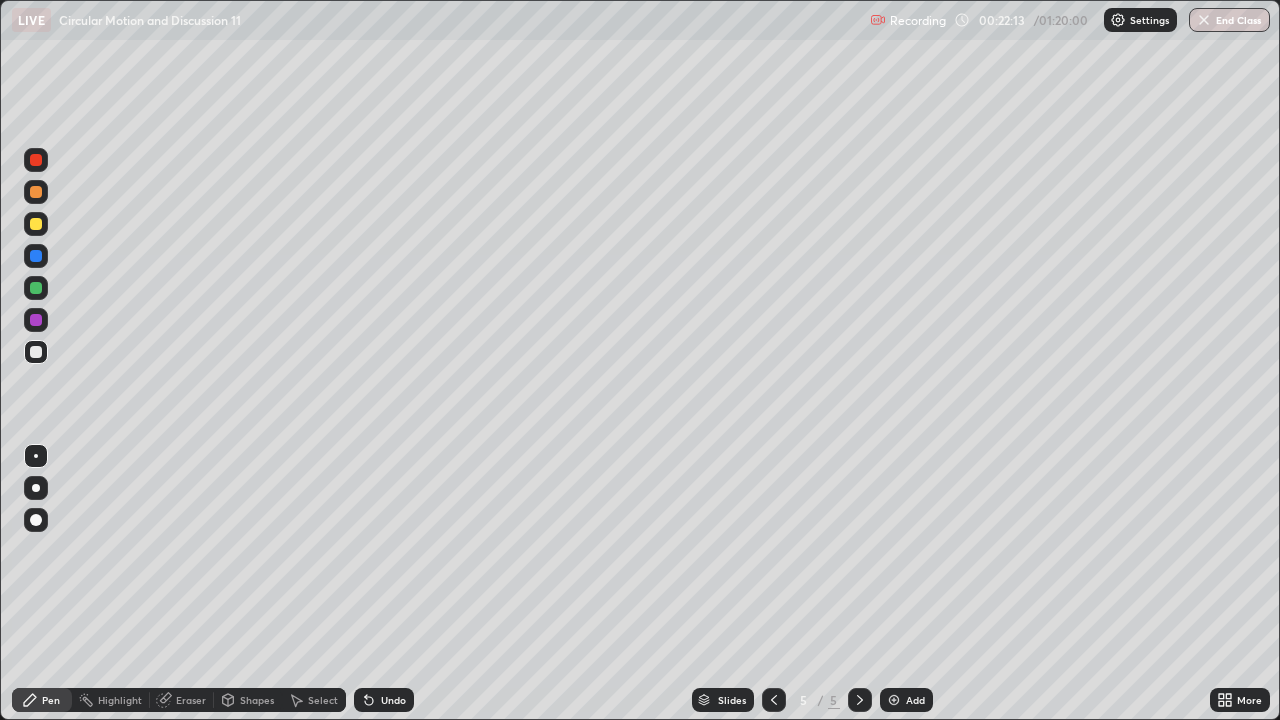 click at bounding box center [36, 224] 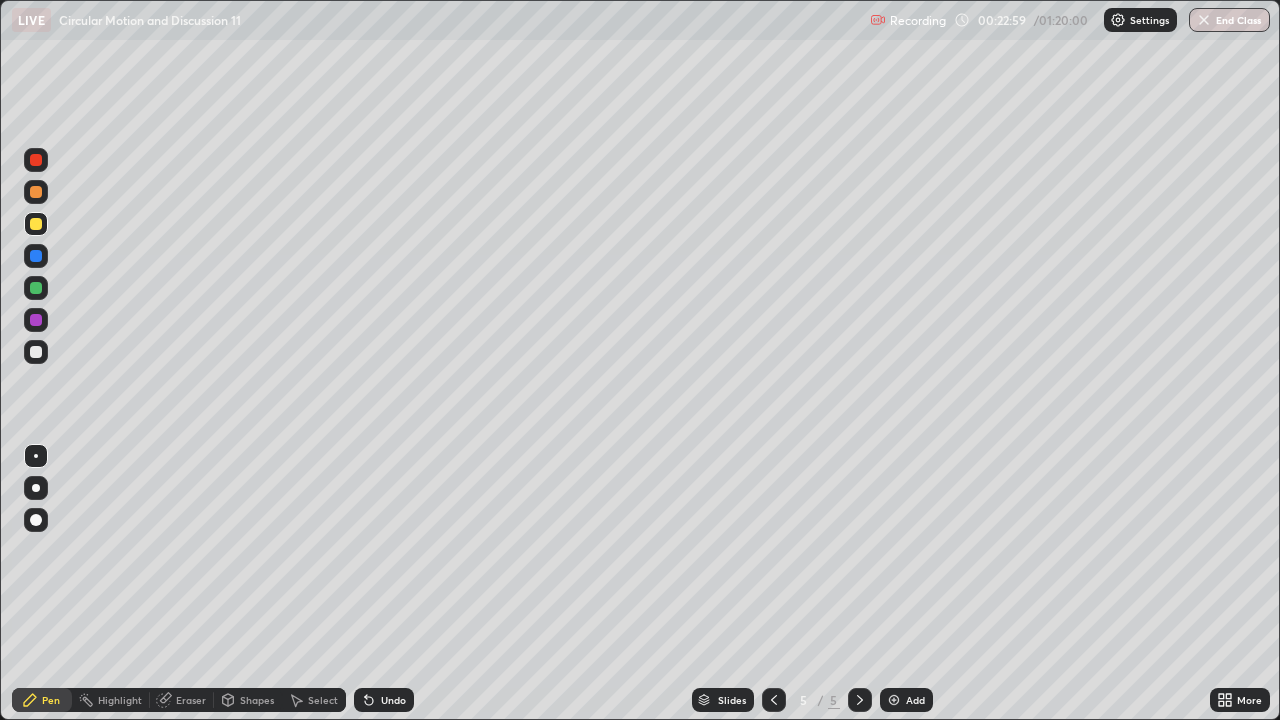 click at bounding box center [36, 192] 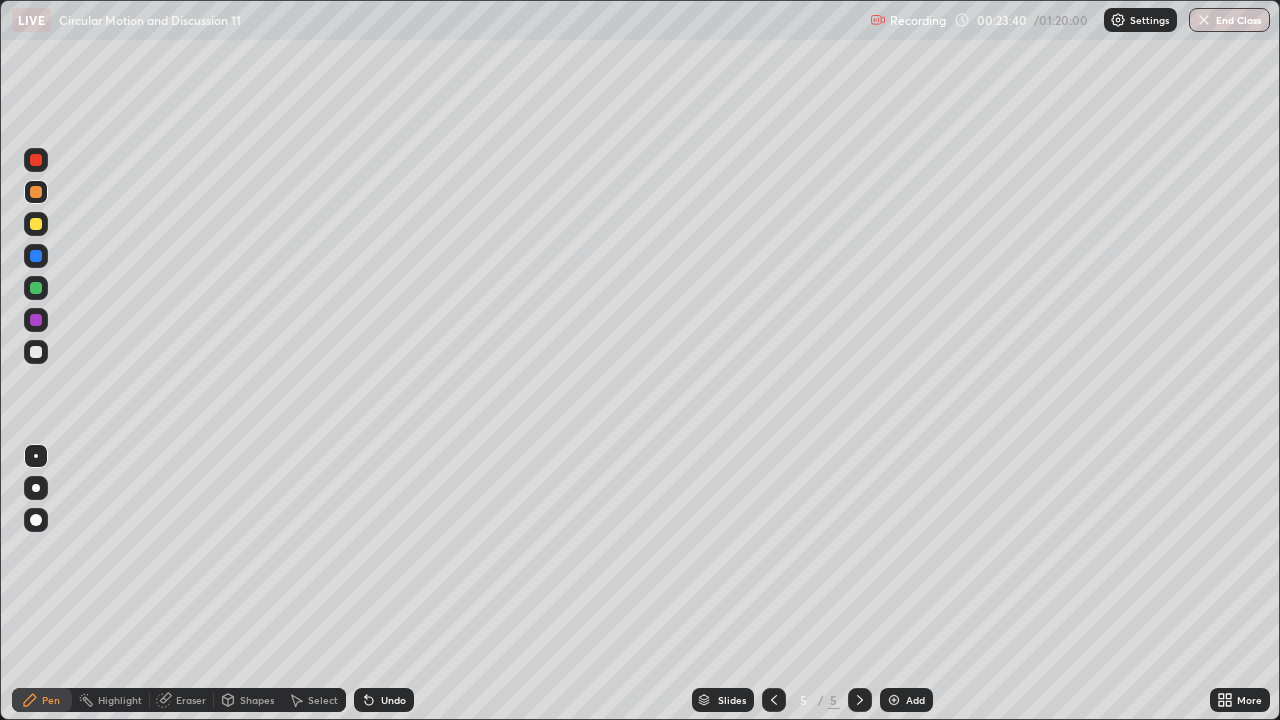 click at bounding box center (36, 352) 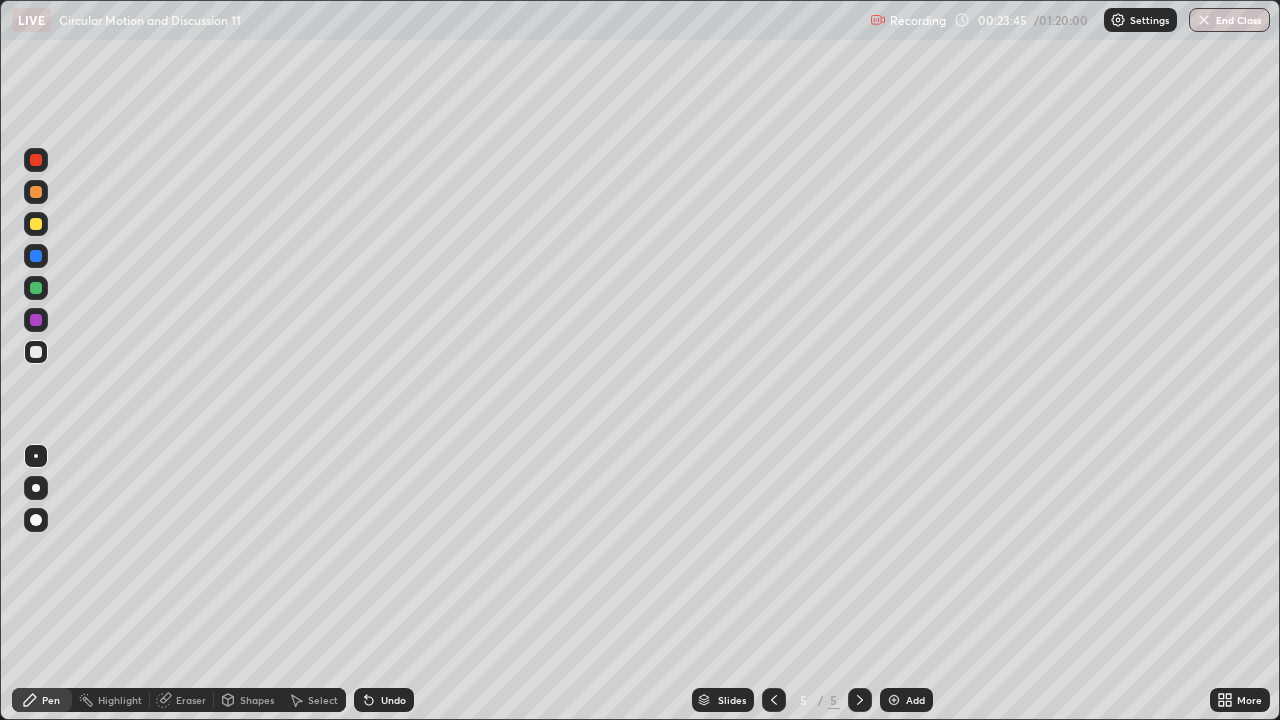 click at bounding box center [36, 224] 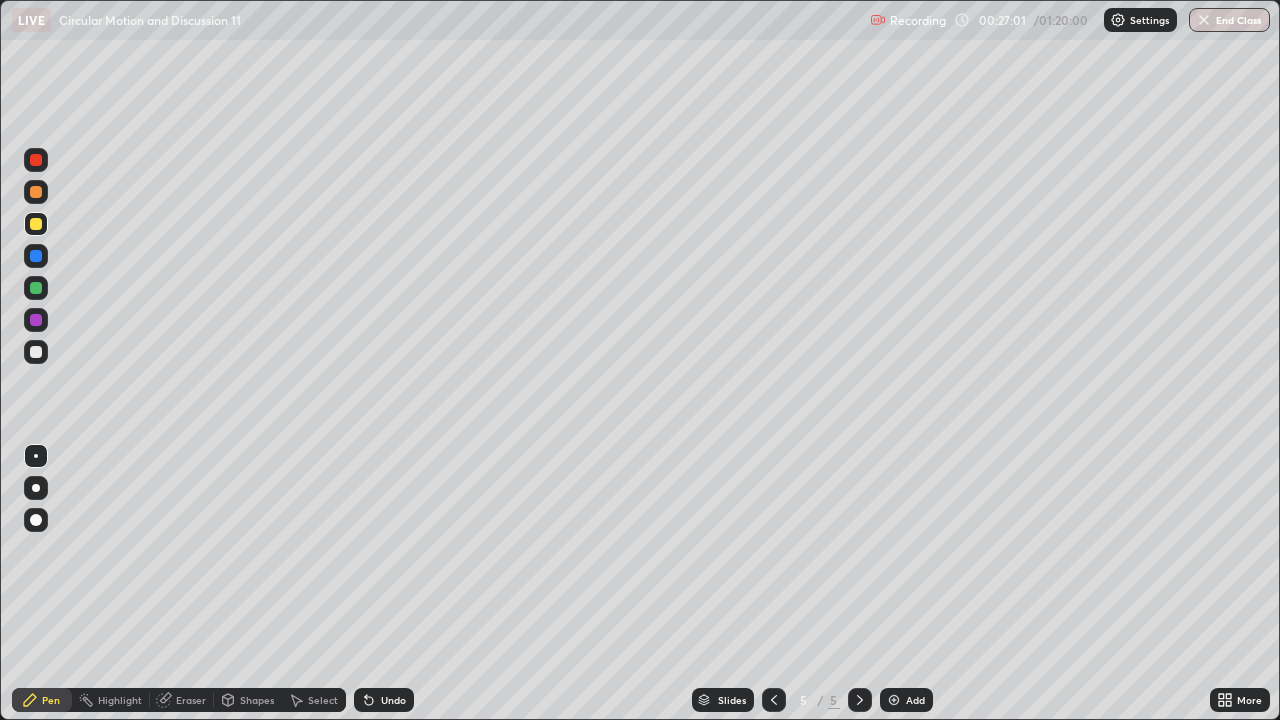 click on "Add" at bounding box center [915, 700] 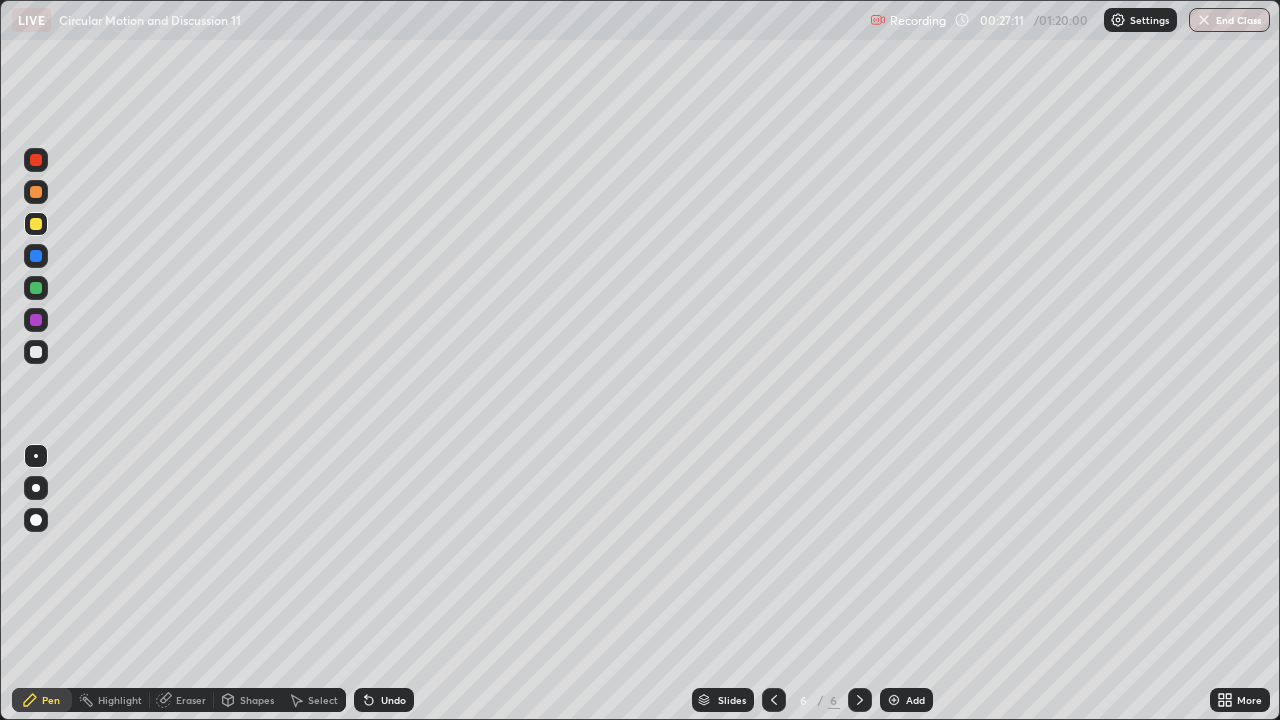 click at bounding box center [36, 352] 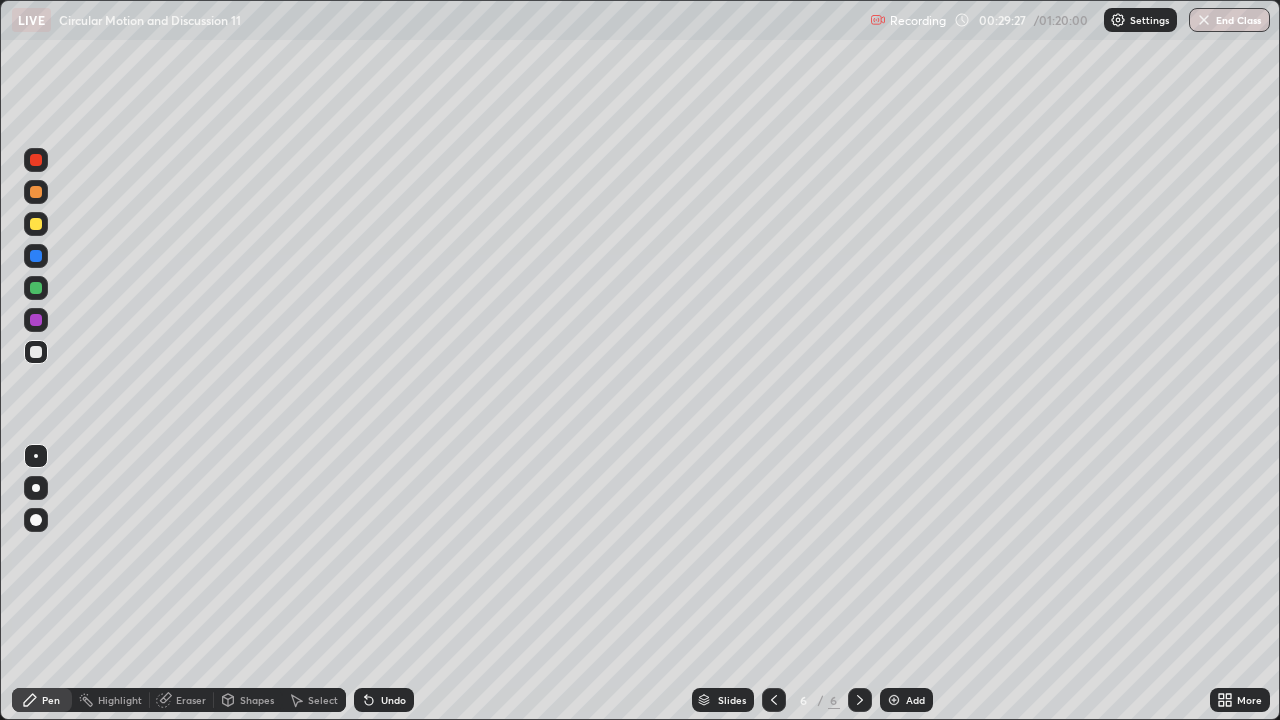 click on "Slides 6 / 6 Add" at bounding box center [812, 700] 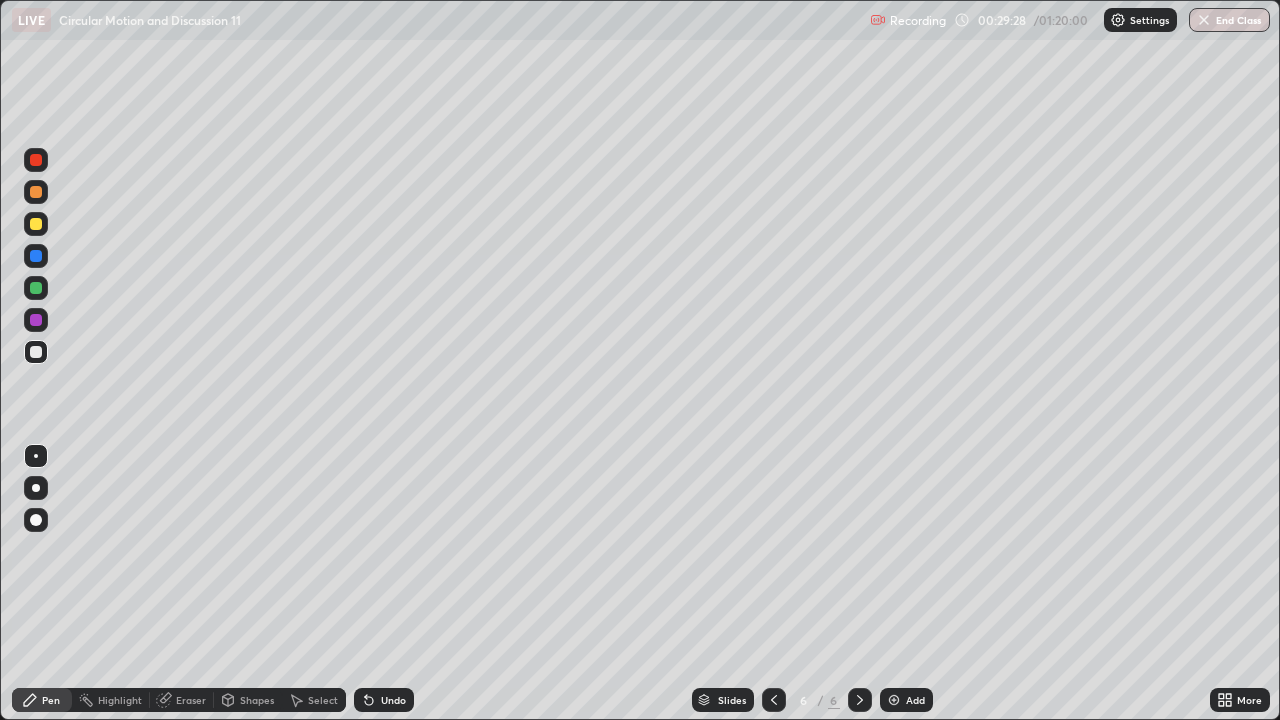 click on "Slides 6 / 6 Add" at bounding box center (812, 700) 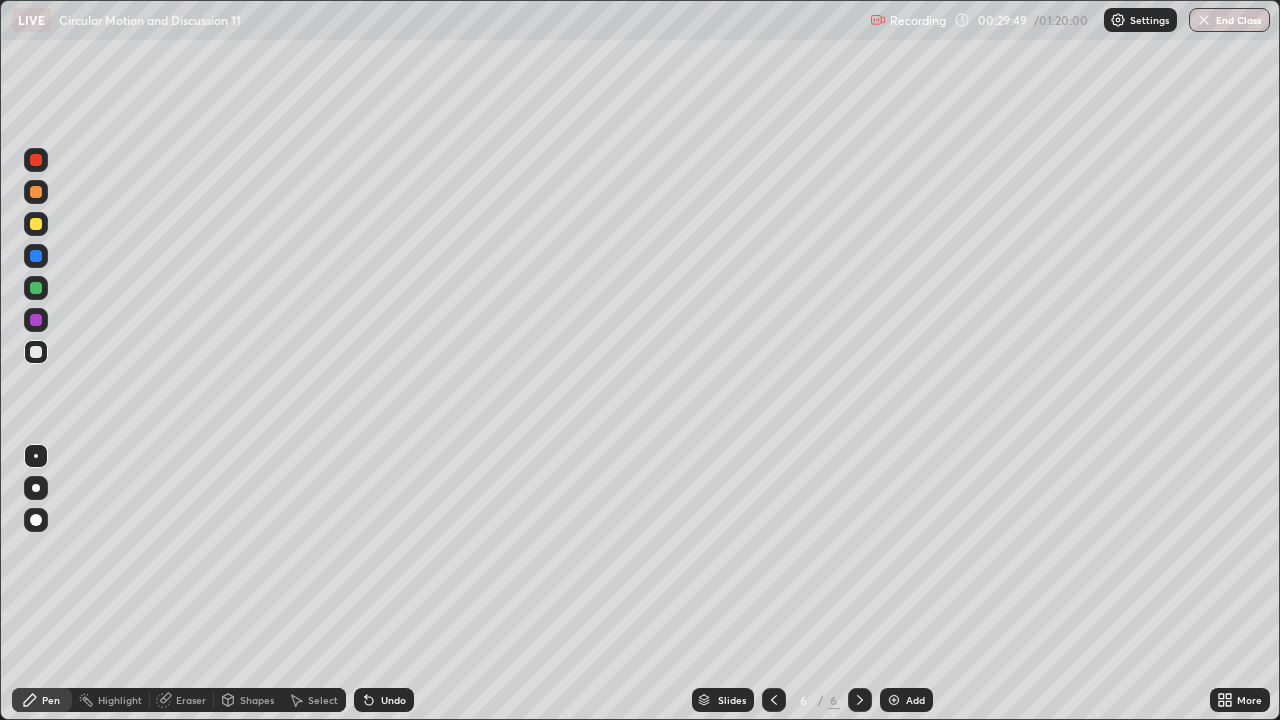 click at bounding box center [36, 224] 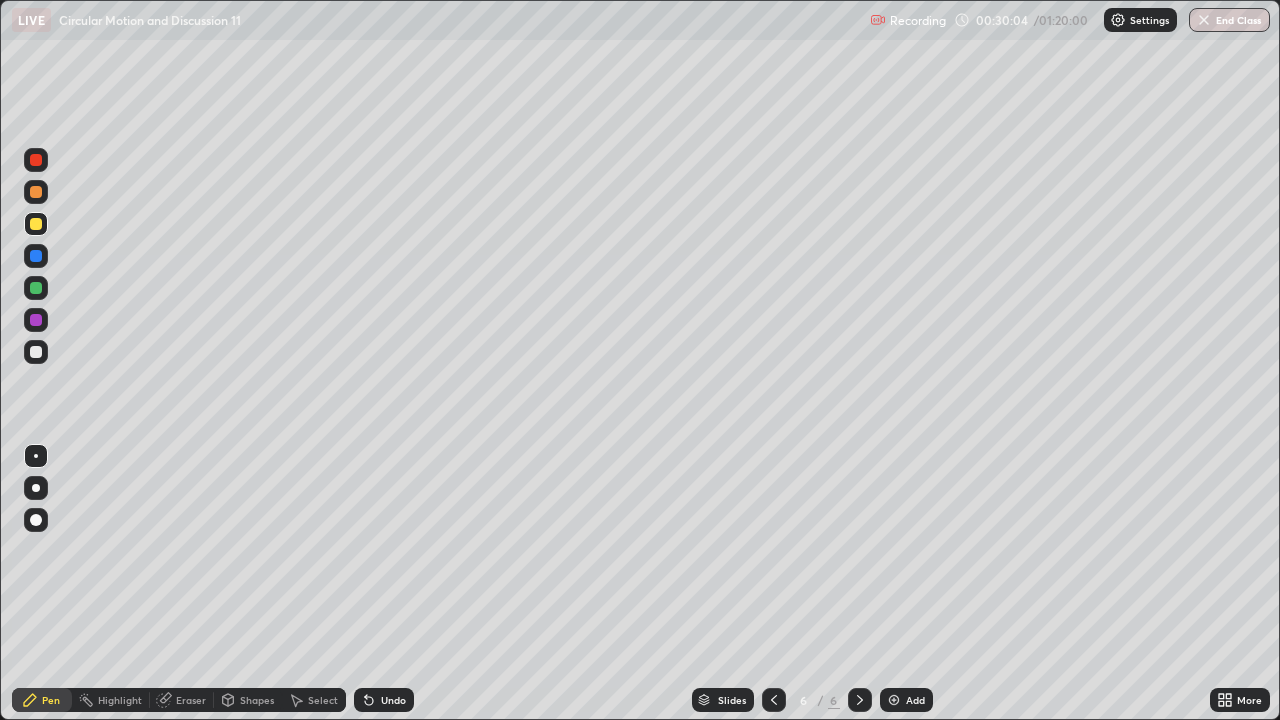 click on "Undo" at bounding box center (393, 700) 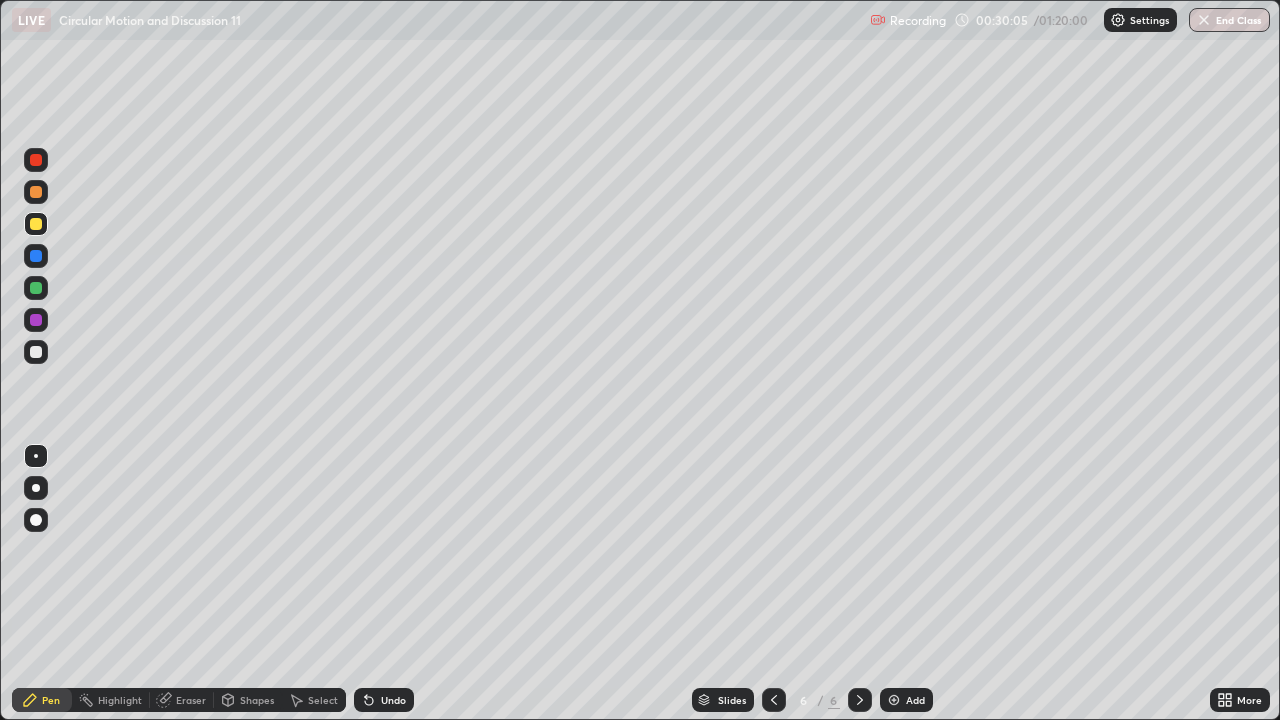 click on "Undo" at bounding box center (393, 700) 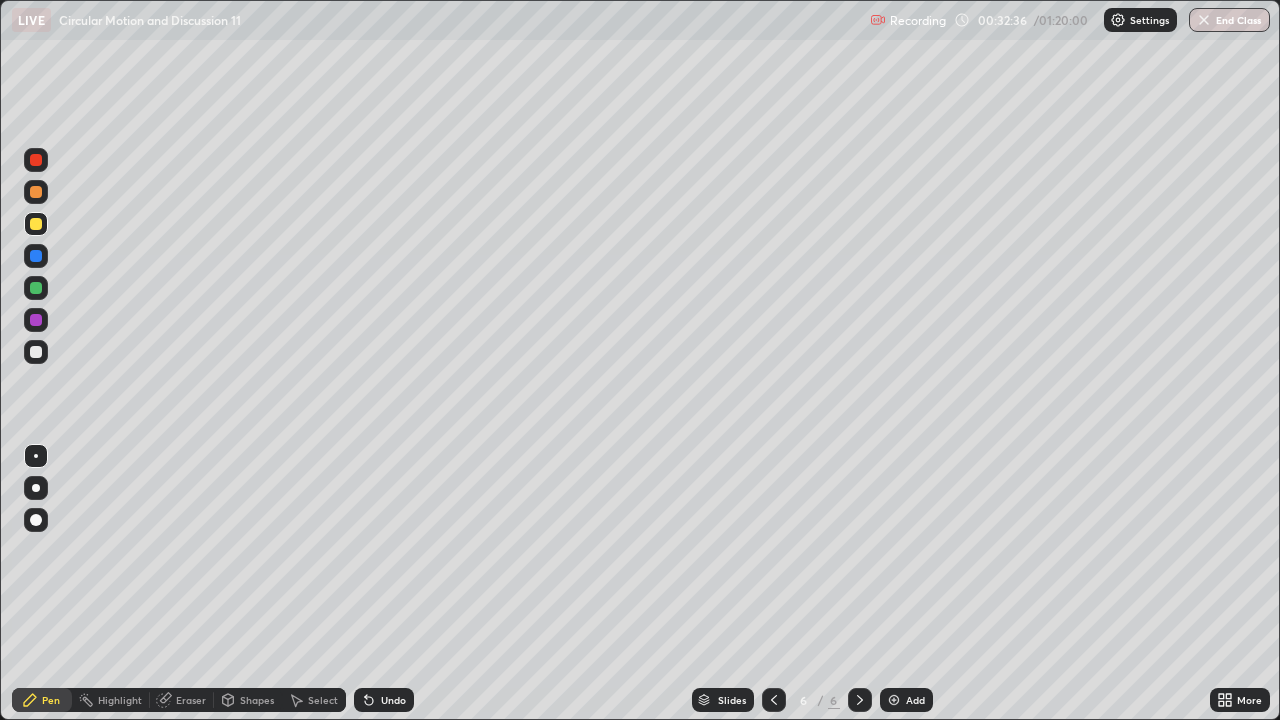 click at bounding box center (36, 352) 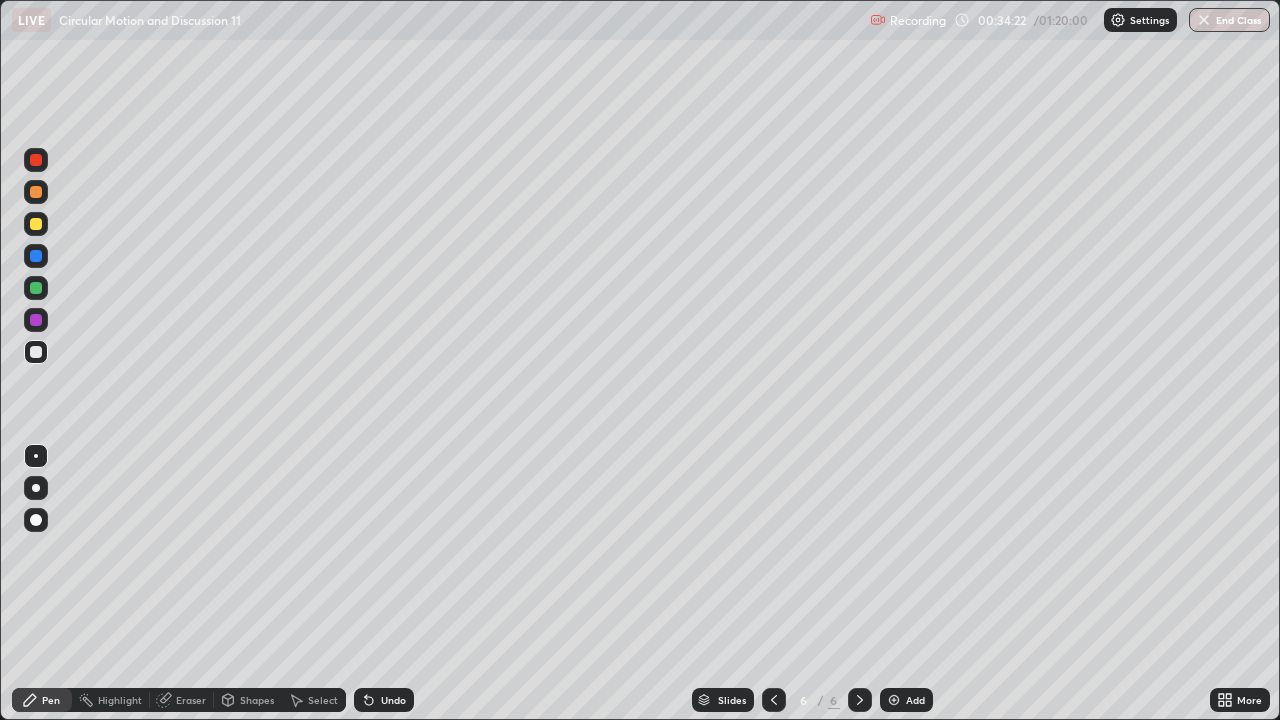 click at bounding box center [894, 700] 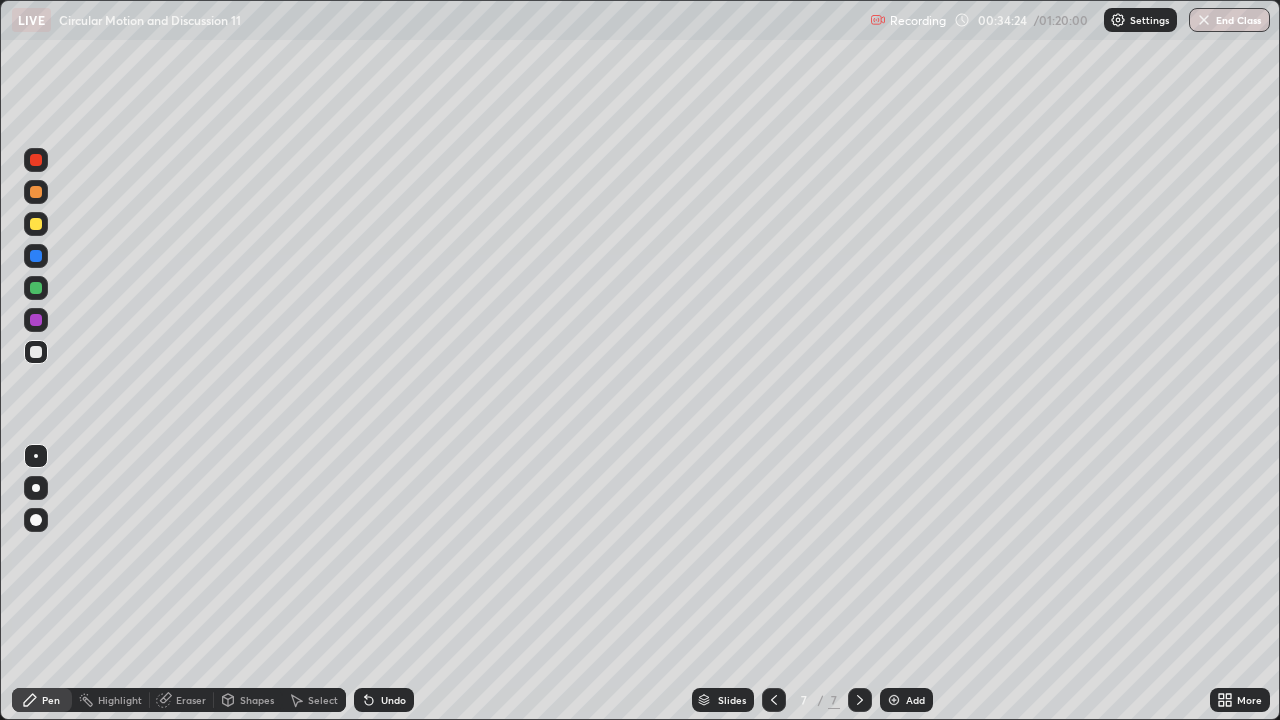 click at bounding box center [36, 224] 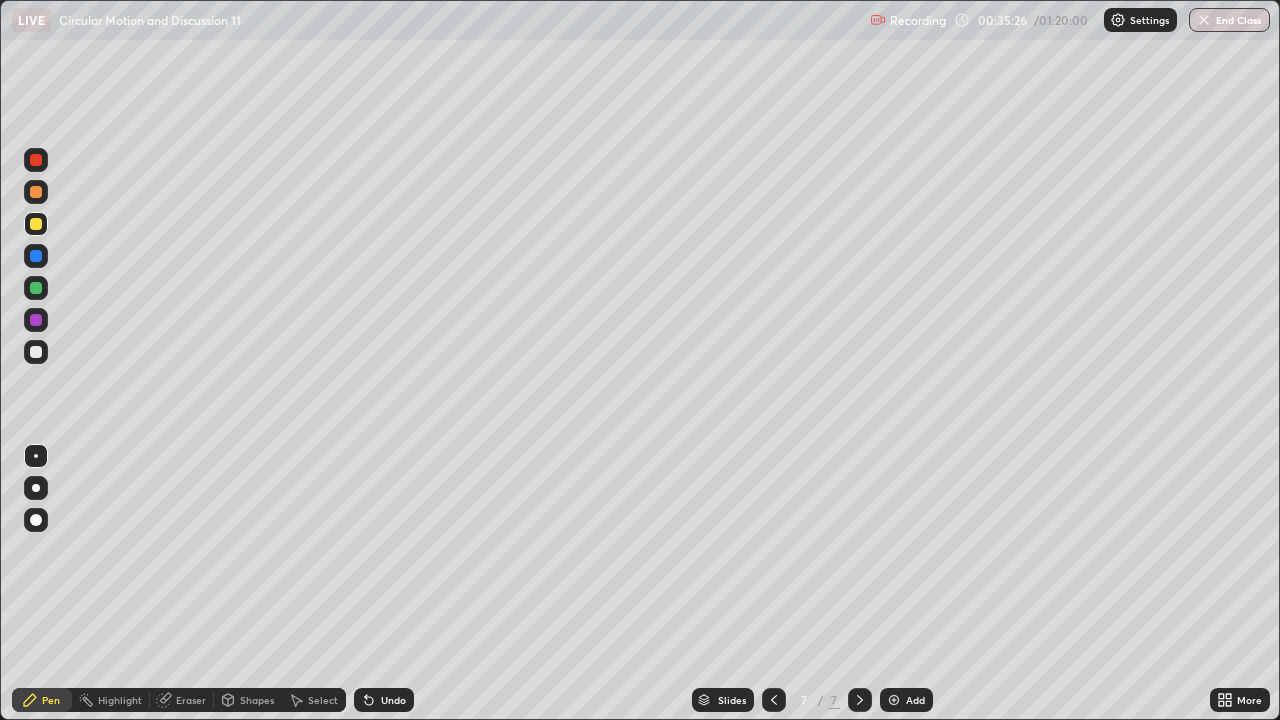 click at bounding box center [36, 352] 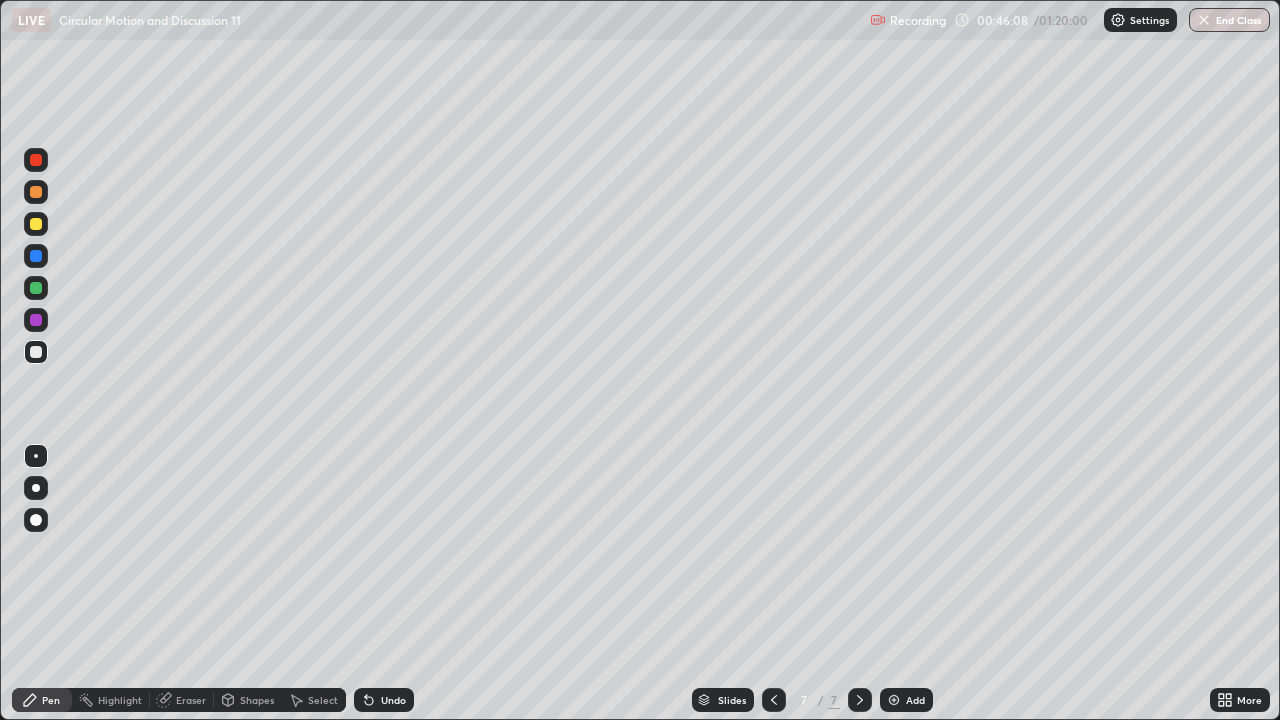 click on "Add" at bounding box center (915, 700) 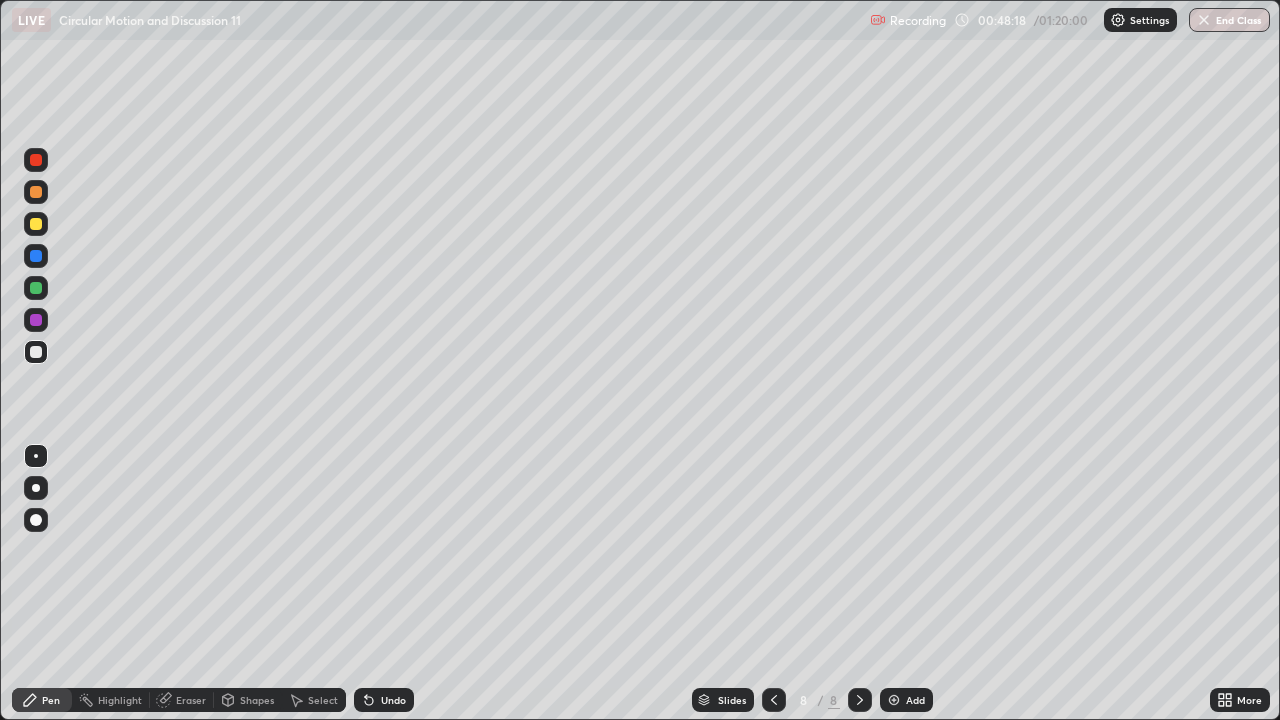 click on "Eraser" at bounding box center (191, 700) 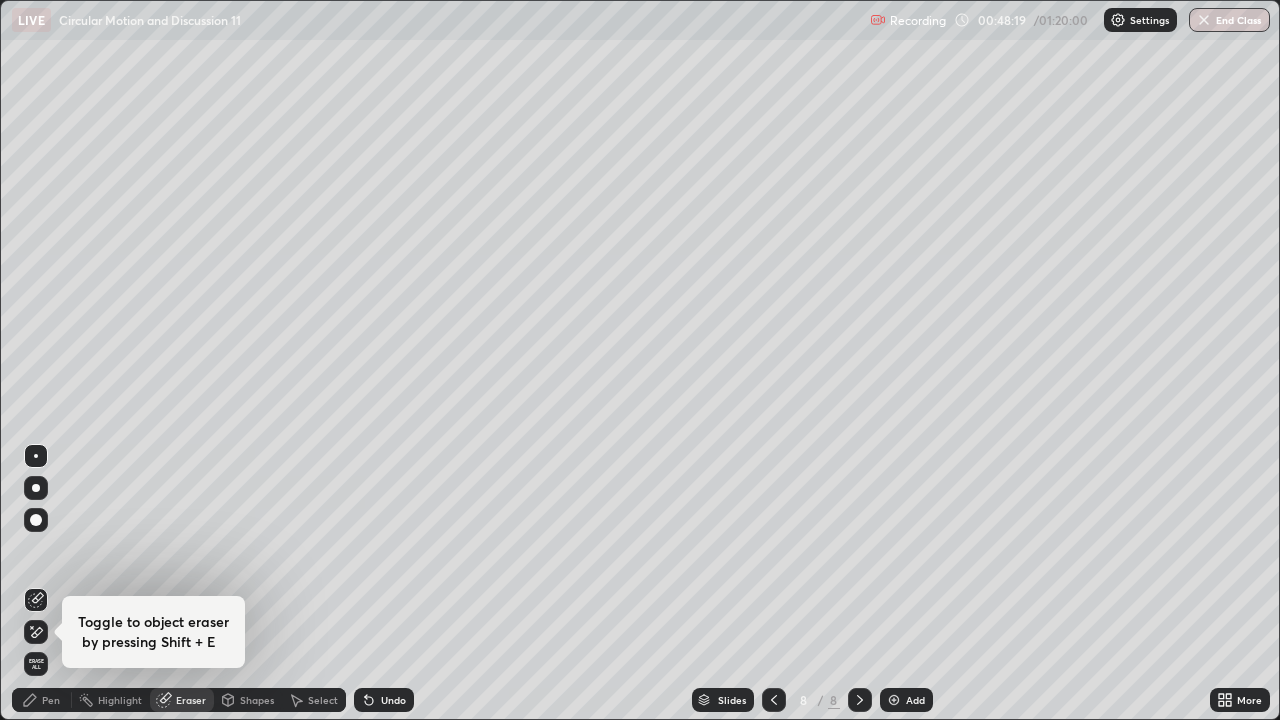 click on "Pen" at bounding box center (51, 700) 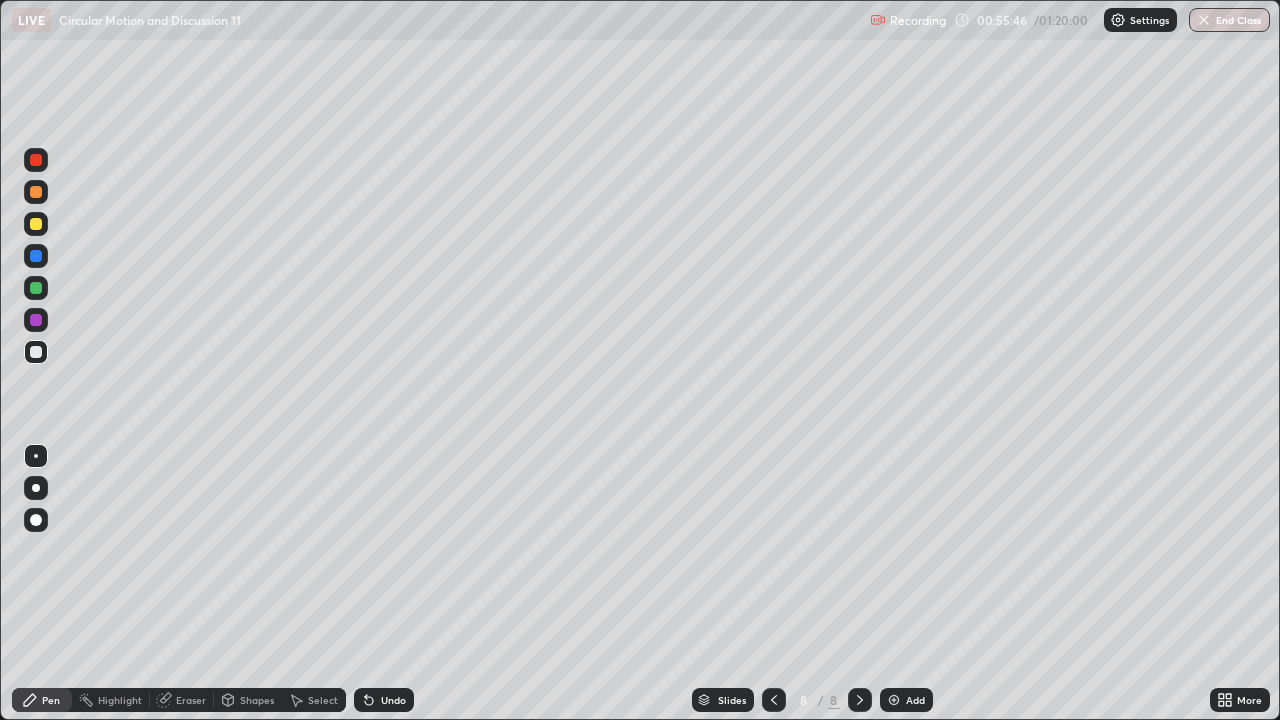 click on "Eraser" at bounding box center (191, 700) 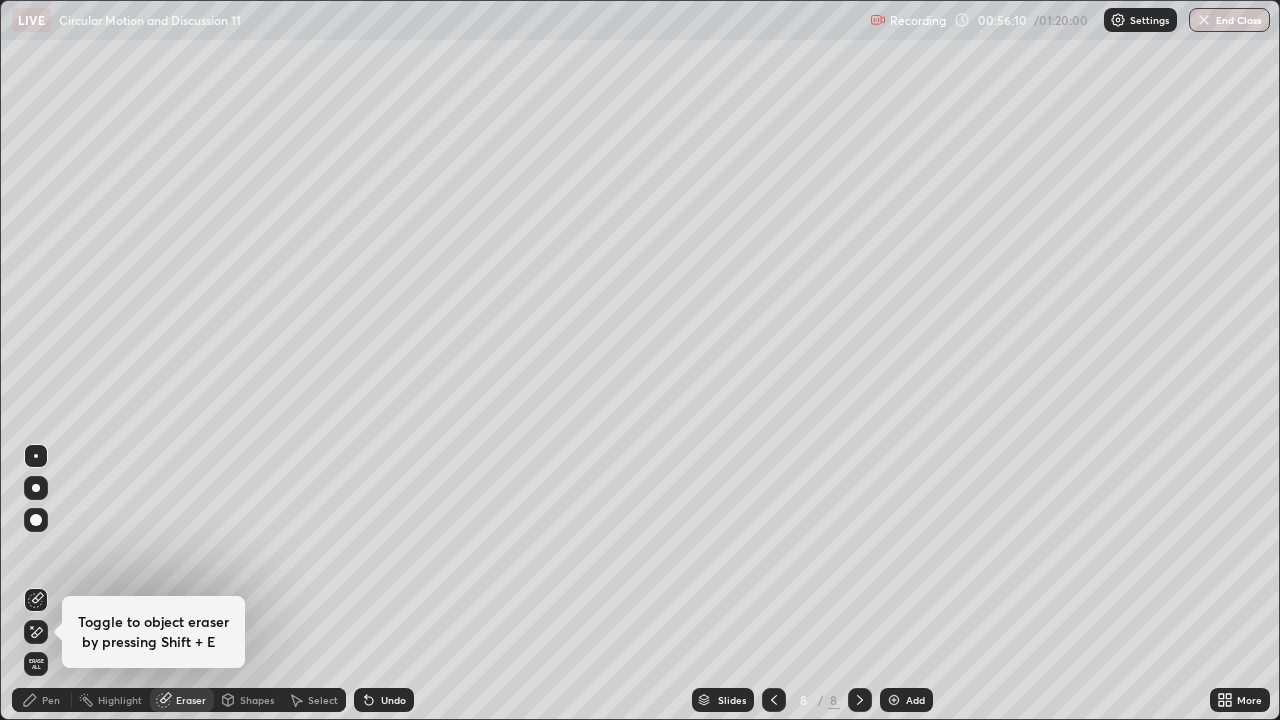 click on "Add" at bounding box center [915, 700] 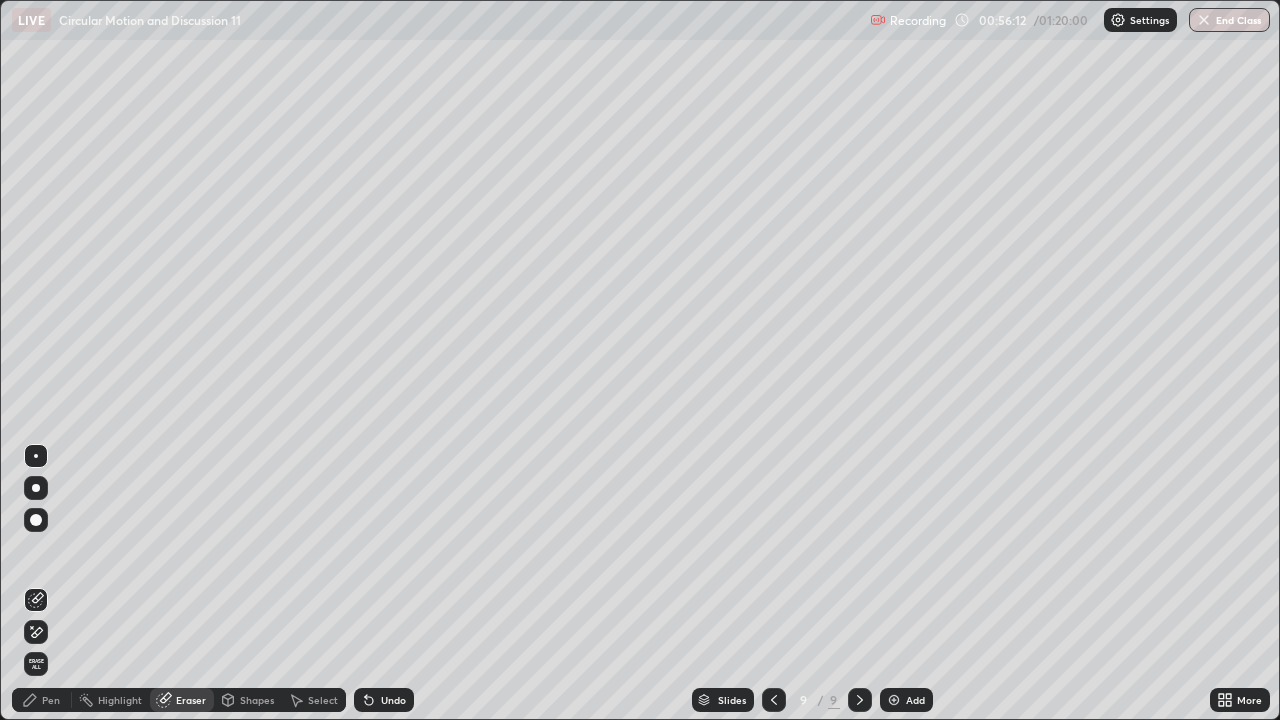 click on "Pen" at bounding box center [51, 700] 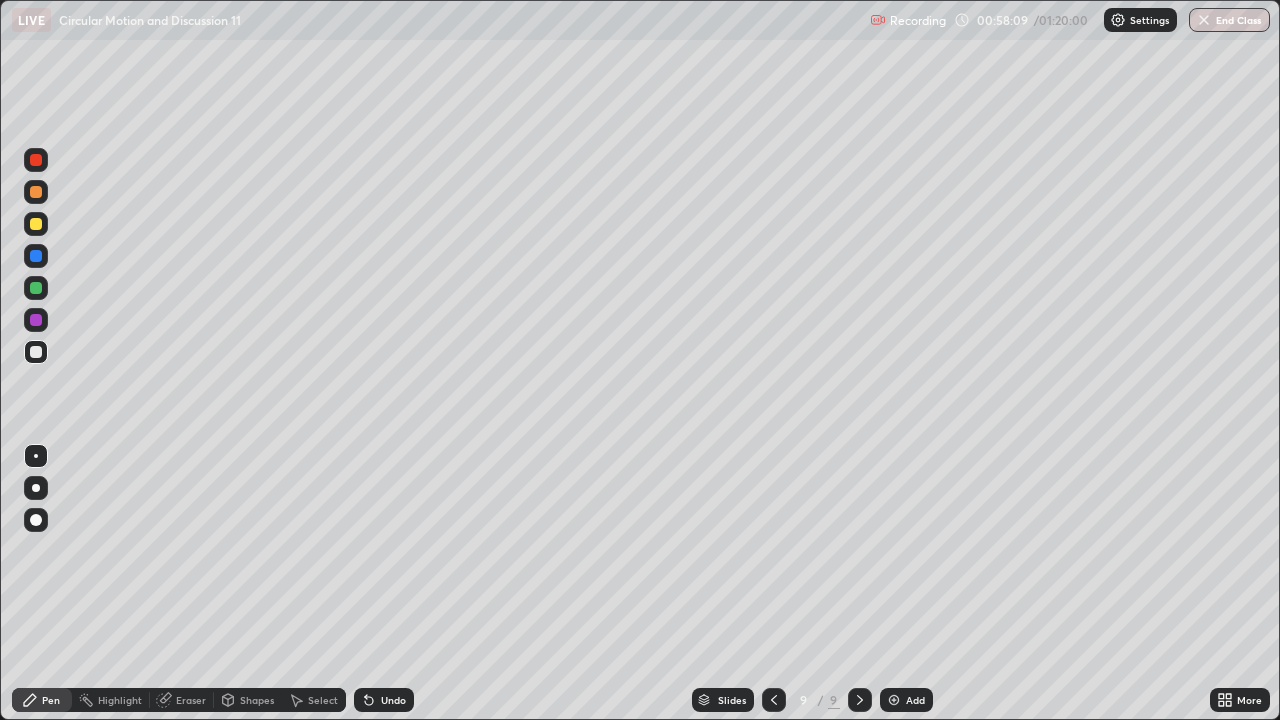 click 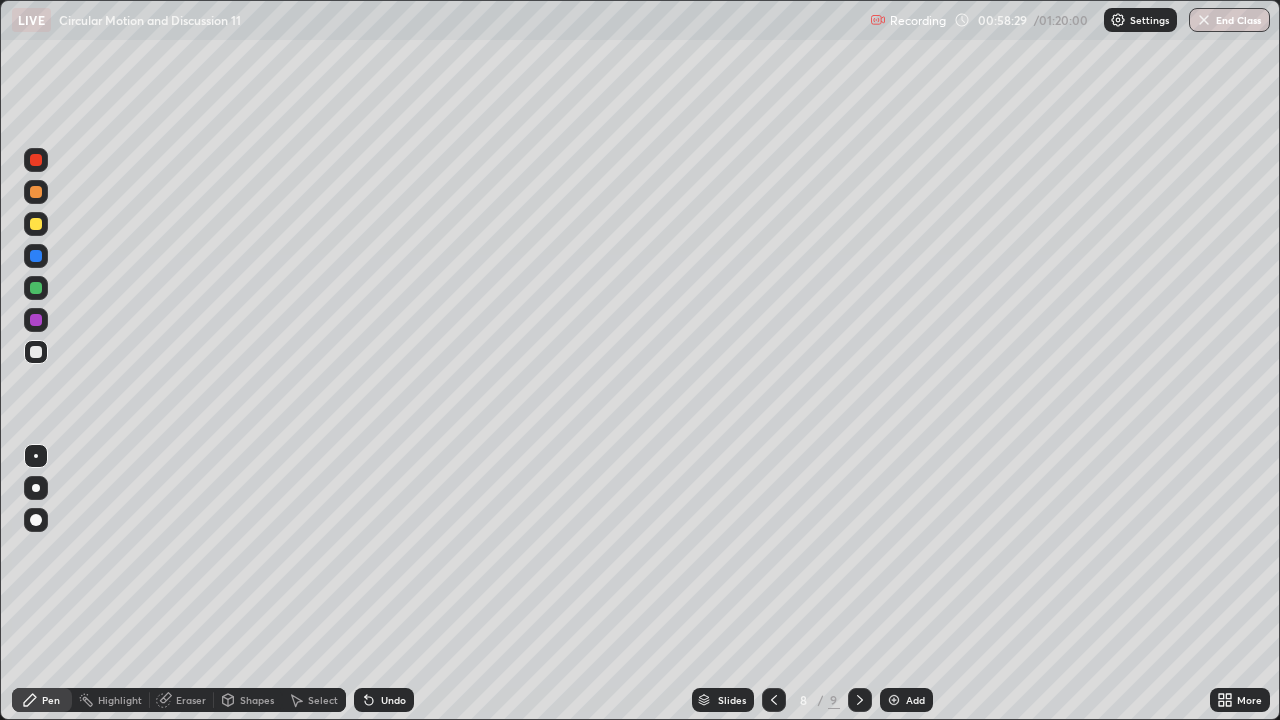 click 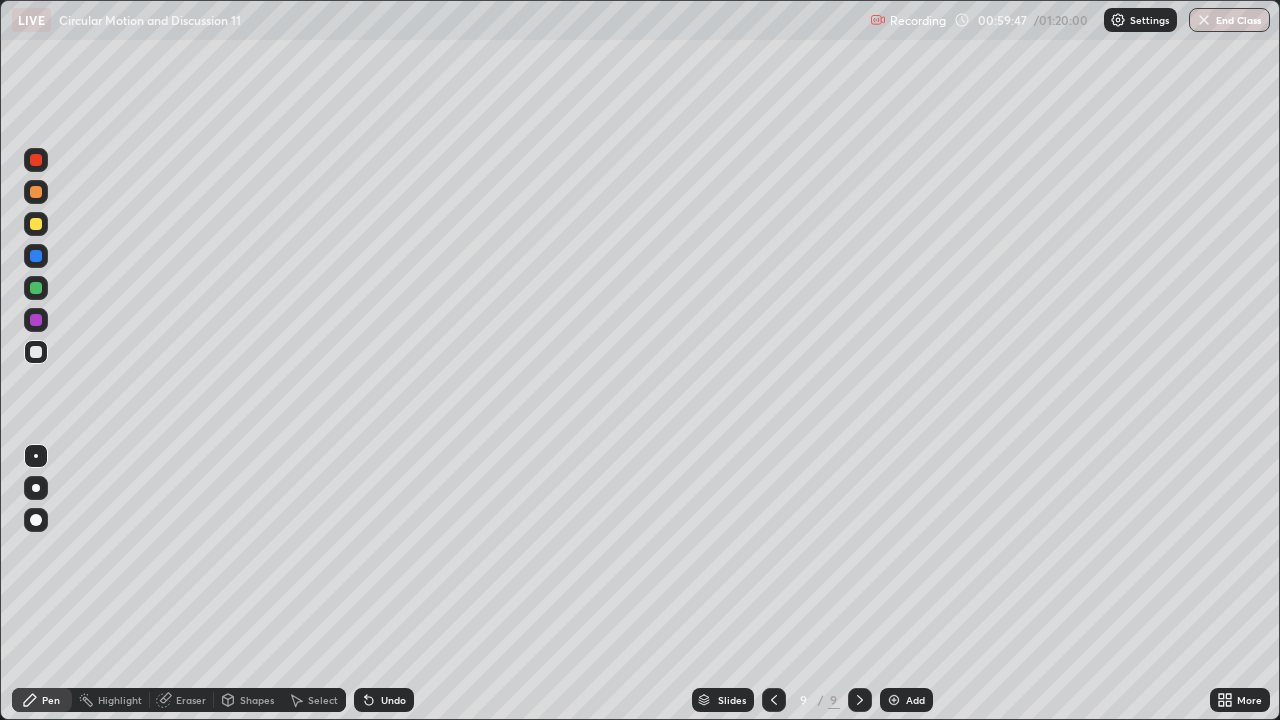 click at bounding box center (36, 224) 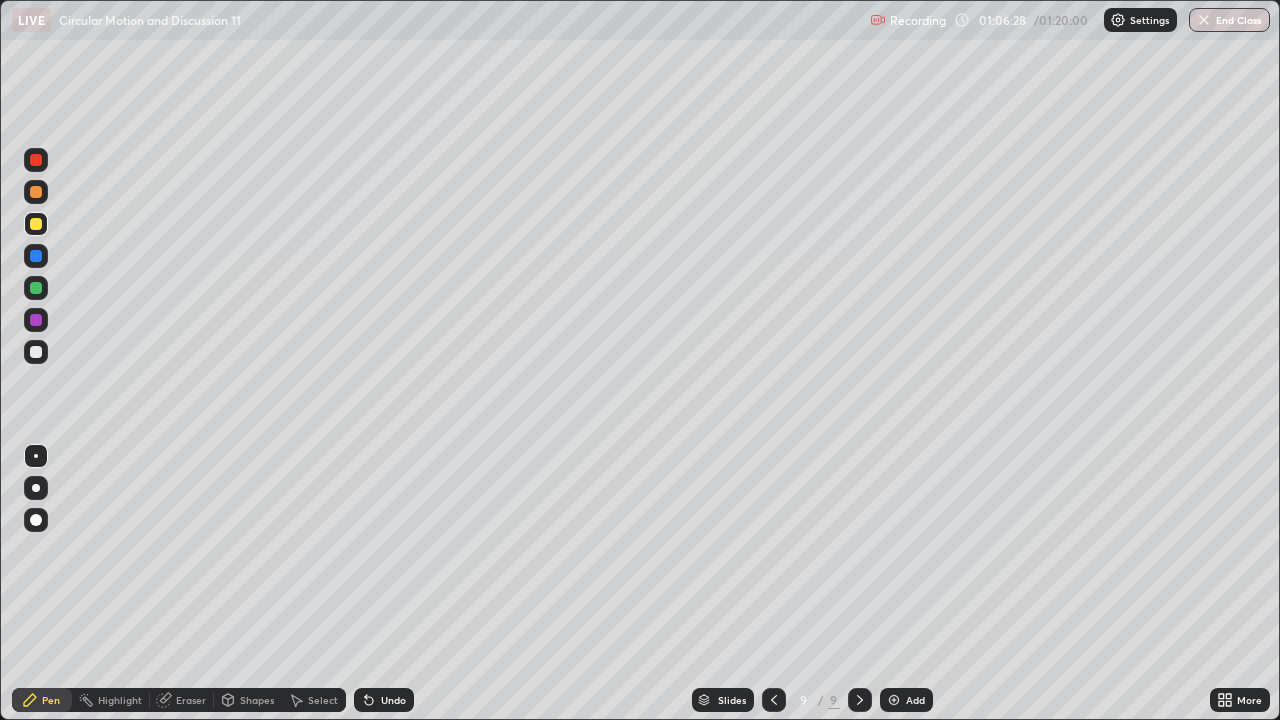 click on "Add" at bounding box center [906, 700] 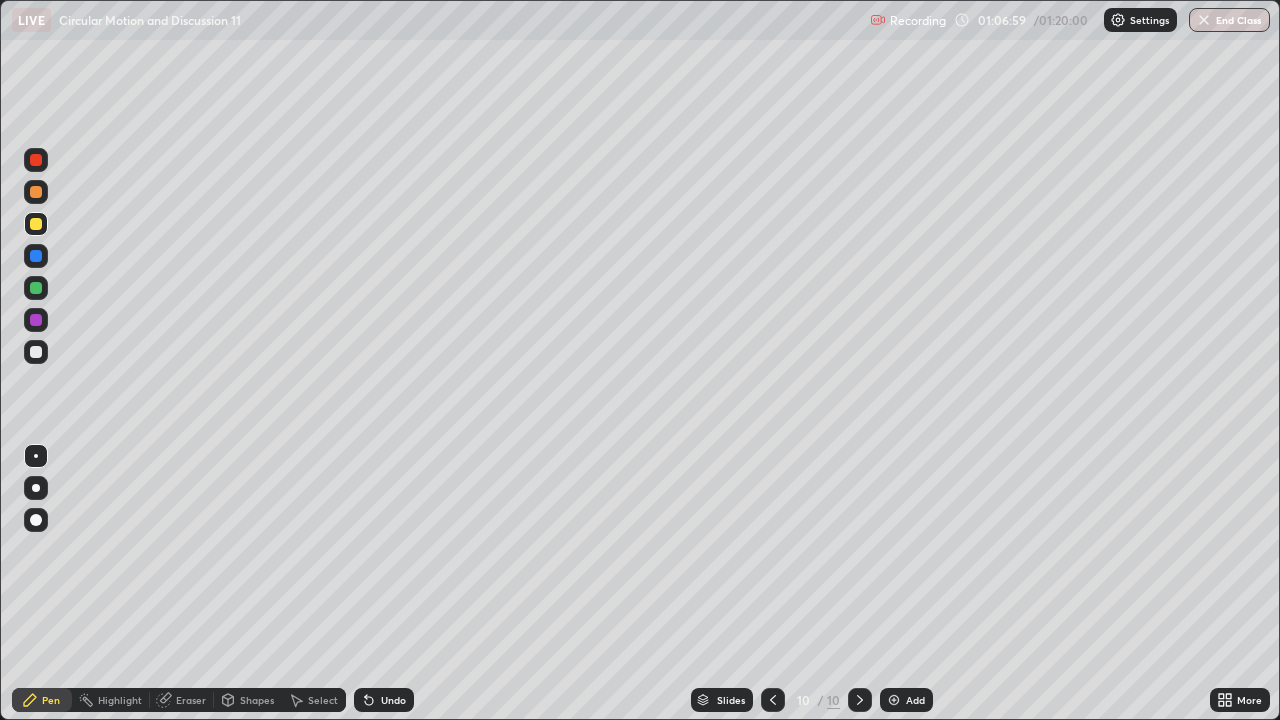 click at bounding box center [36, 352] 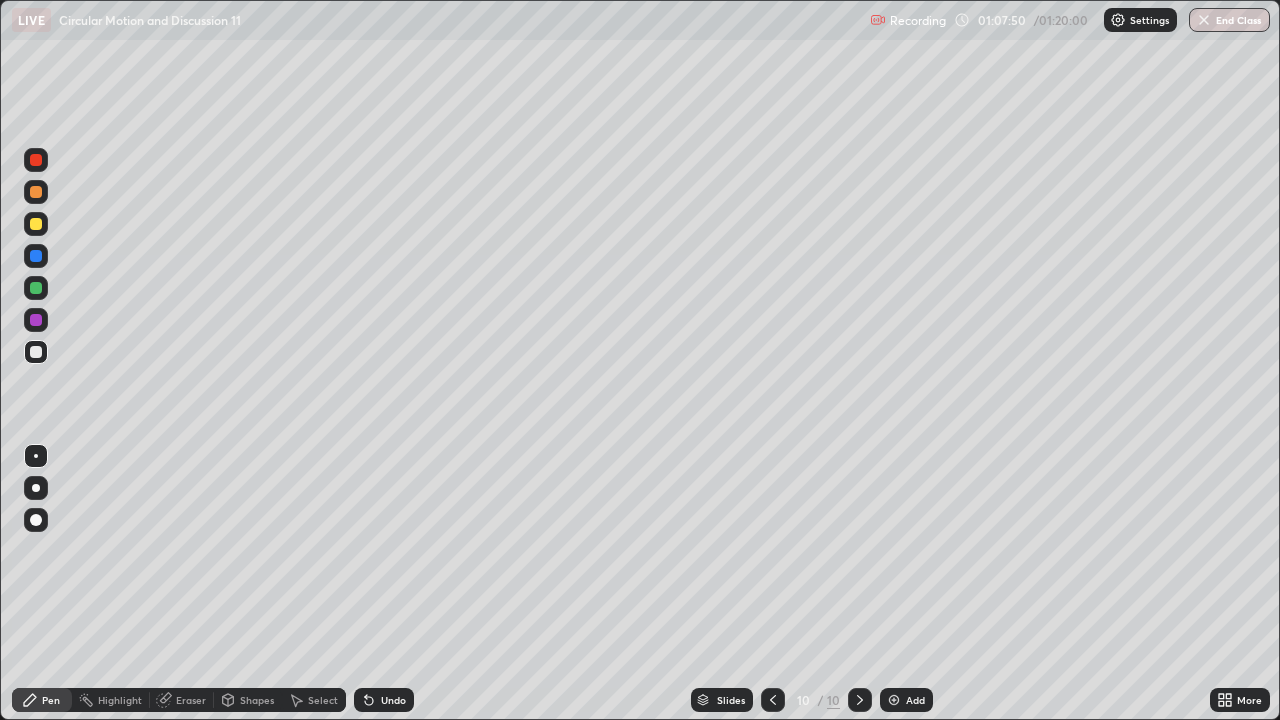 click at bounding box center [36, 192] 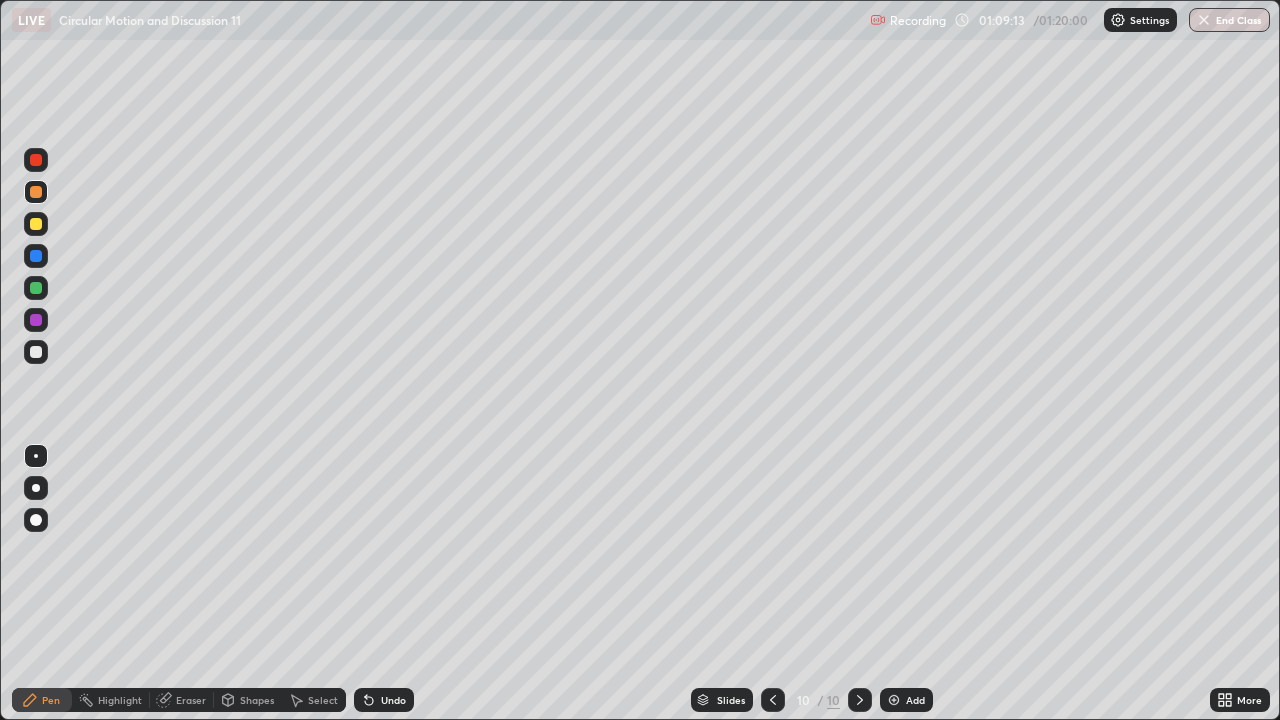 click at bounding box center (36, 224) 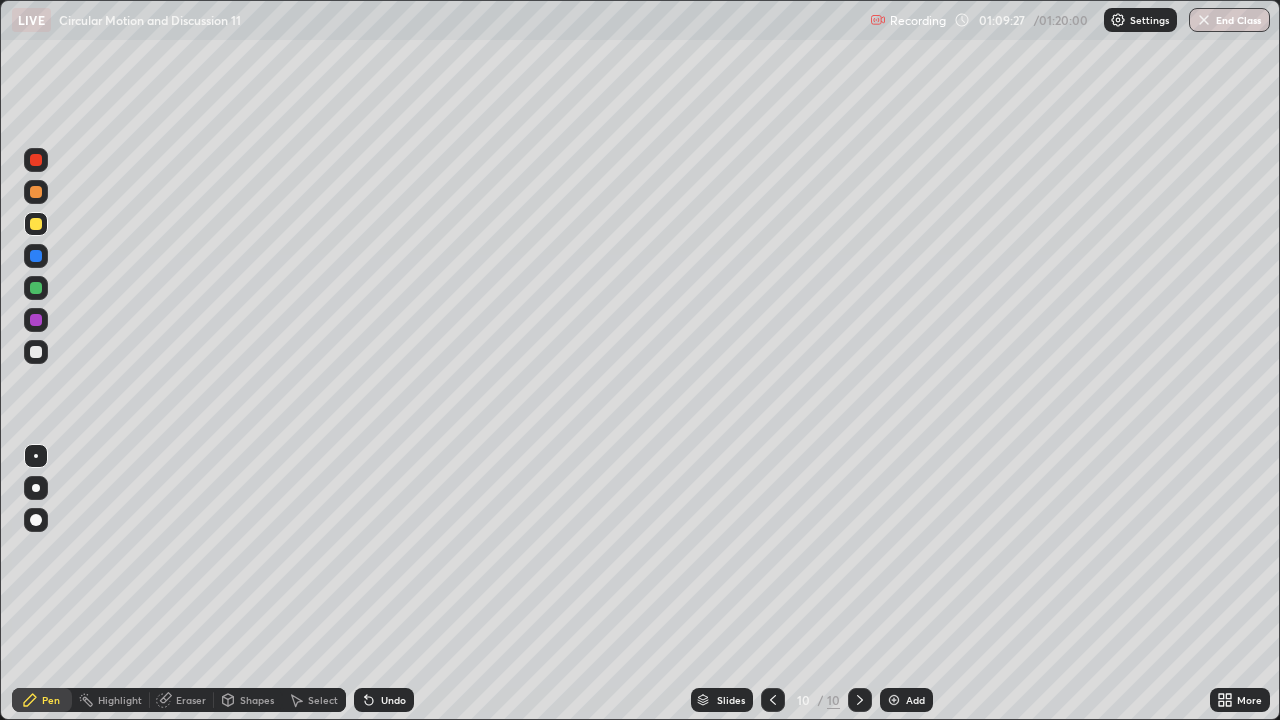 click at bounding box center (36, 352) 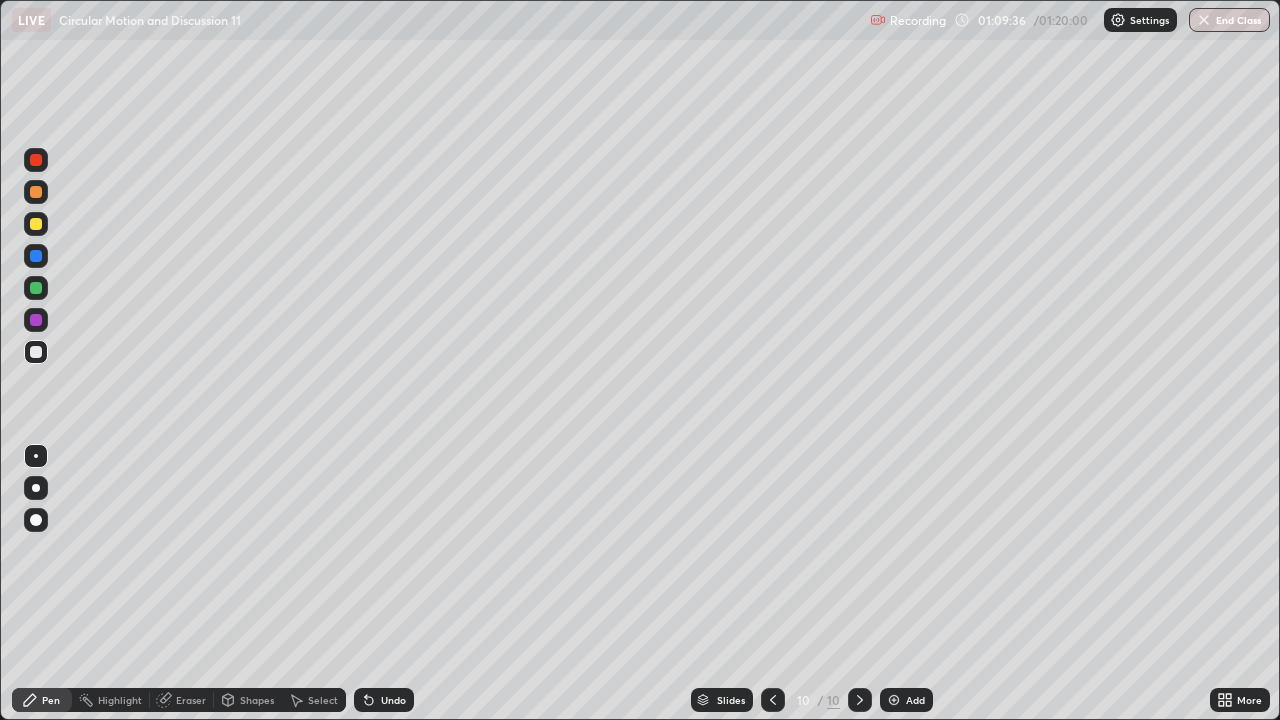 click at bounding box center [36, 160] 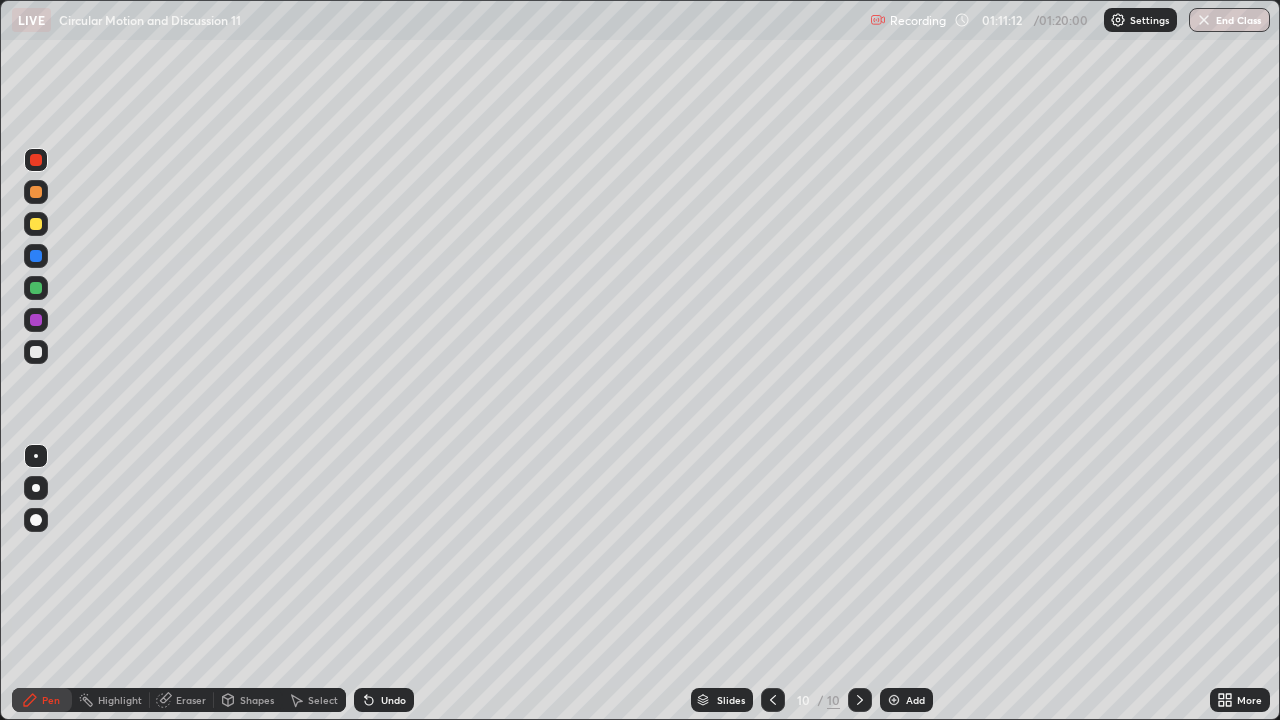 click at bounding box center (36, 352) 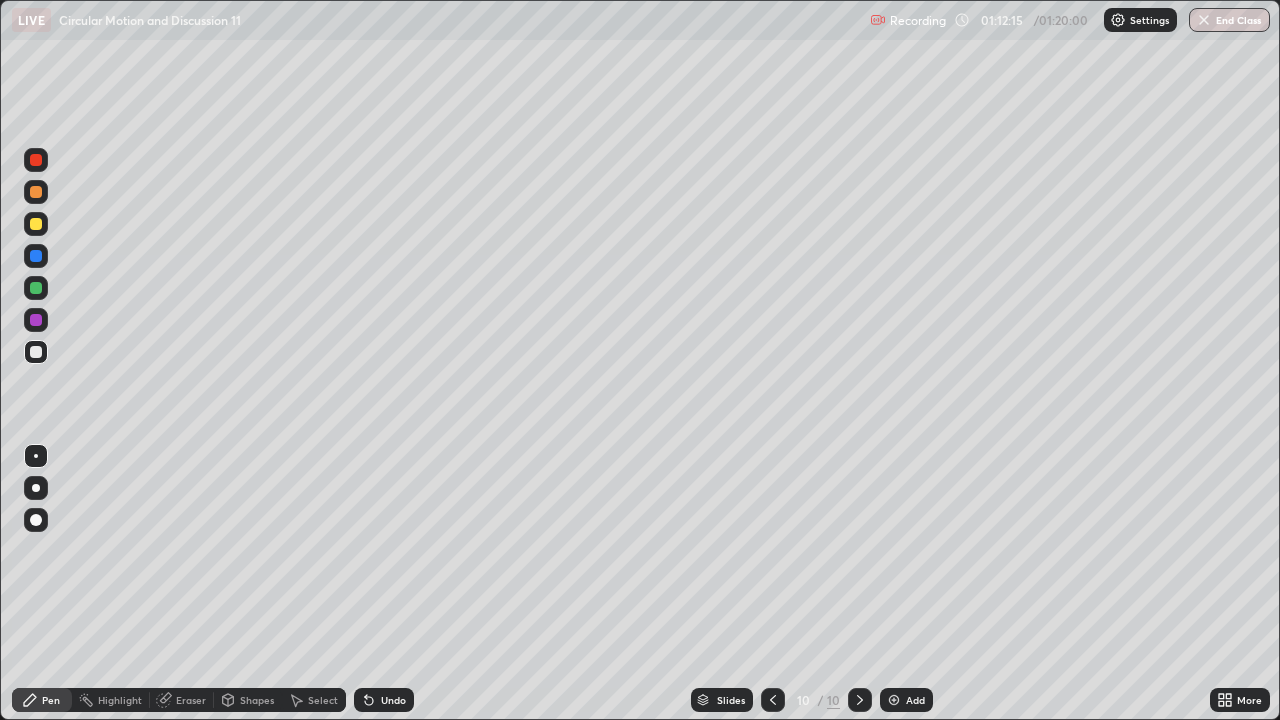 click at bounding box center [36, 224] 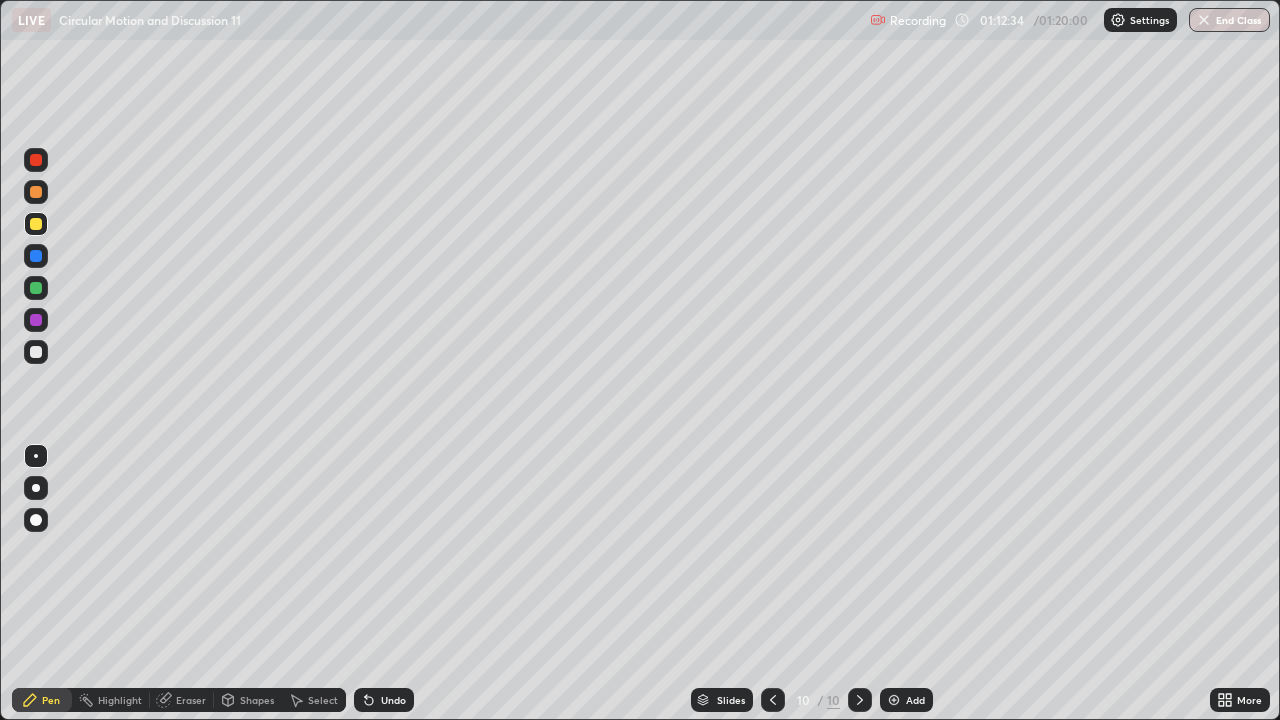 click at bounding box center [36, 352] 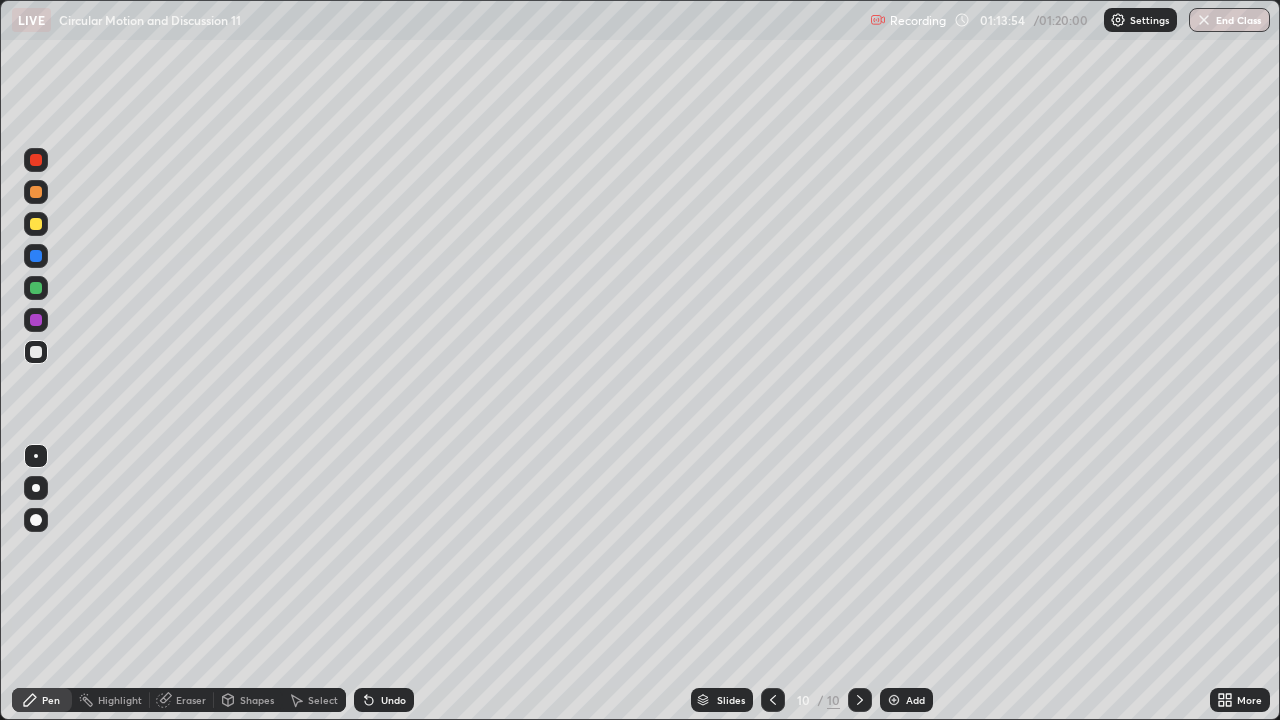 click on "End Class" at bounding box center (1229, 20) 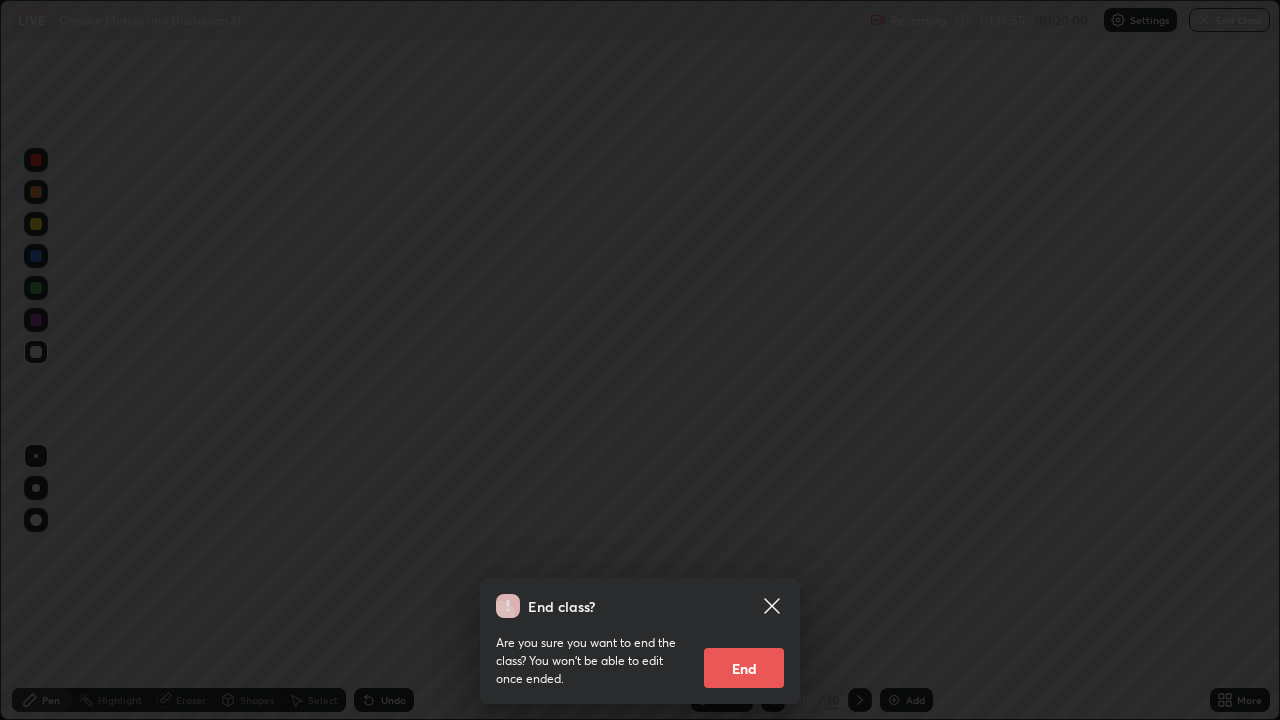 click on "End" at bounding box center (744, 668) 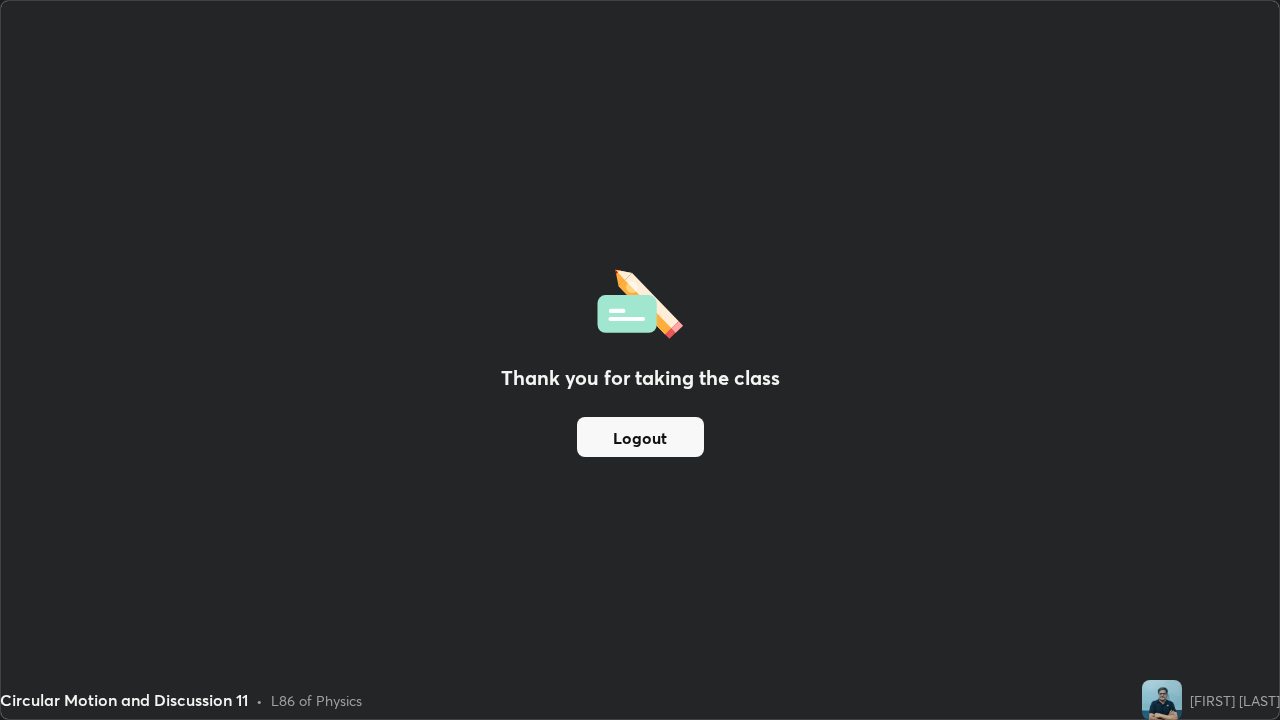 click on "Logout" at bounding box center (640, 437) 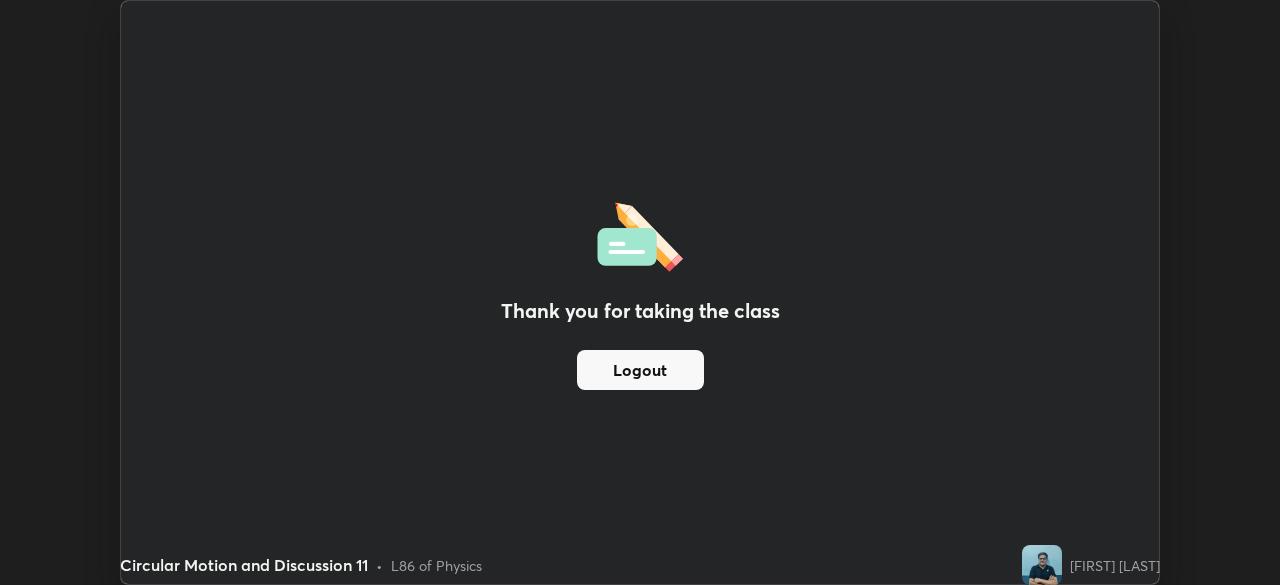scroll, scrollTop: 585, scrollLeft: 1280, axis: both 